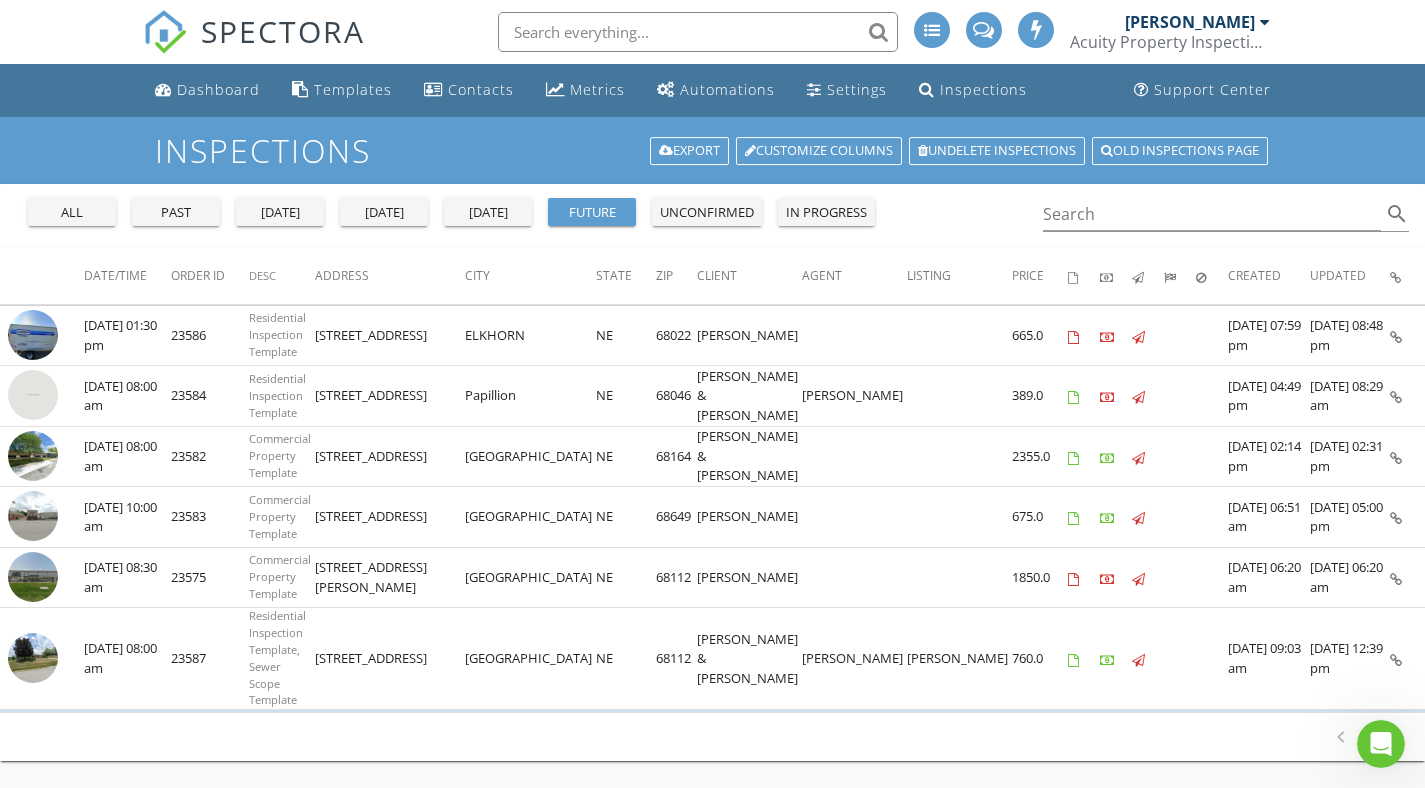 scroll, scrollTop: 0, scrollLeft: 0, axis: both 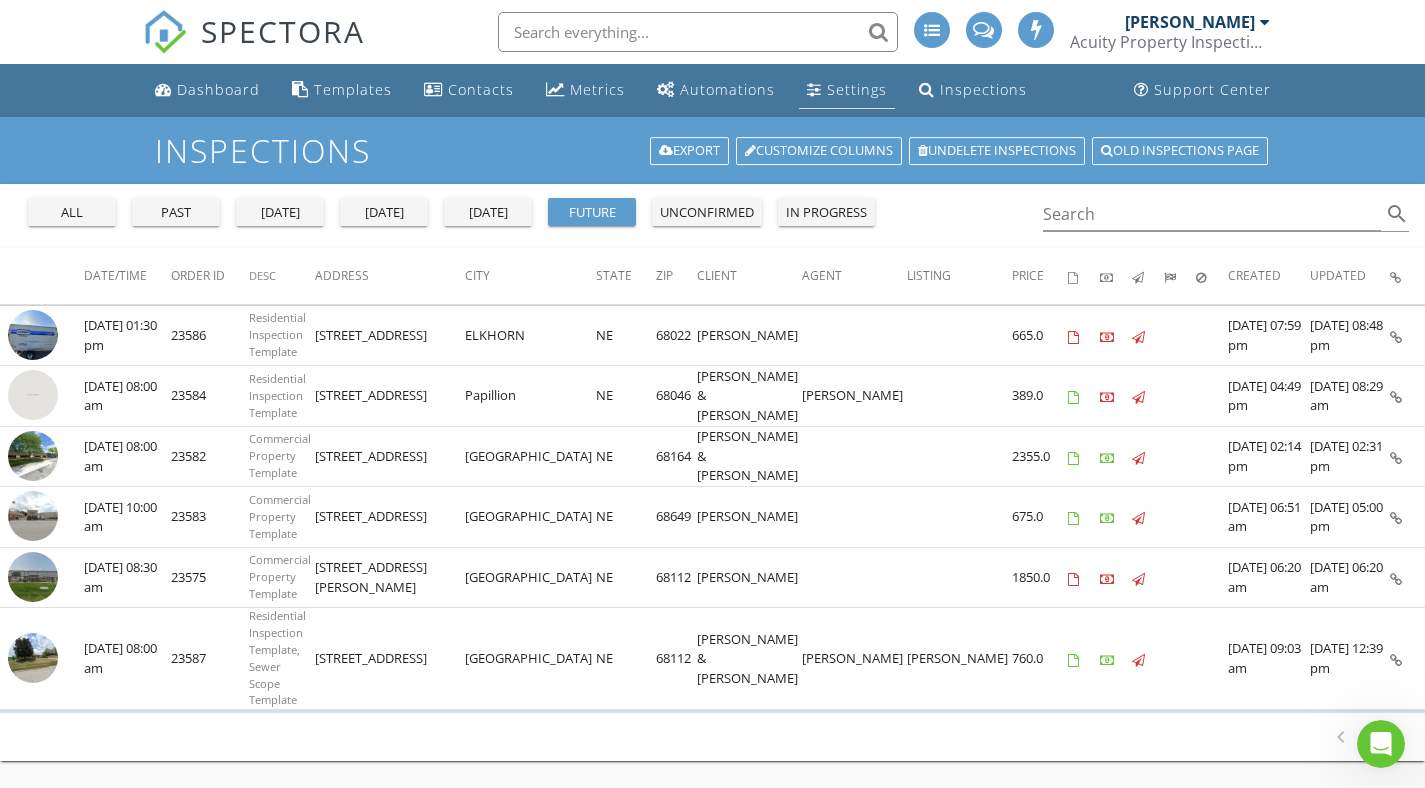 click on "Settings" at bounding box center (857, 89) 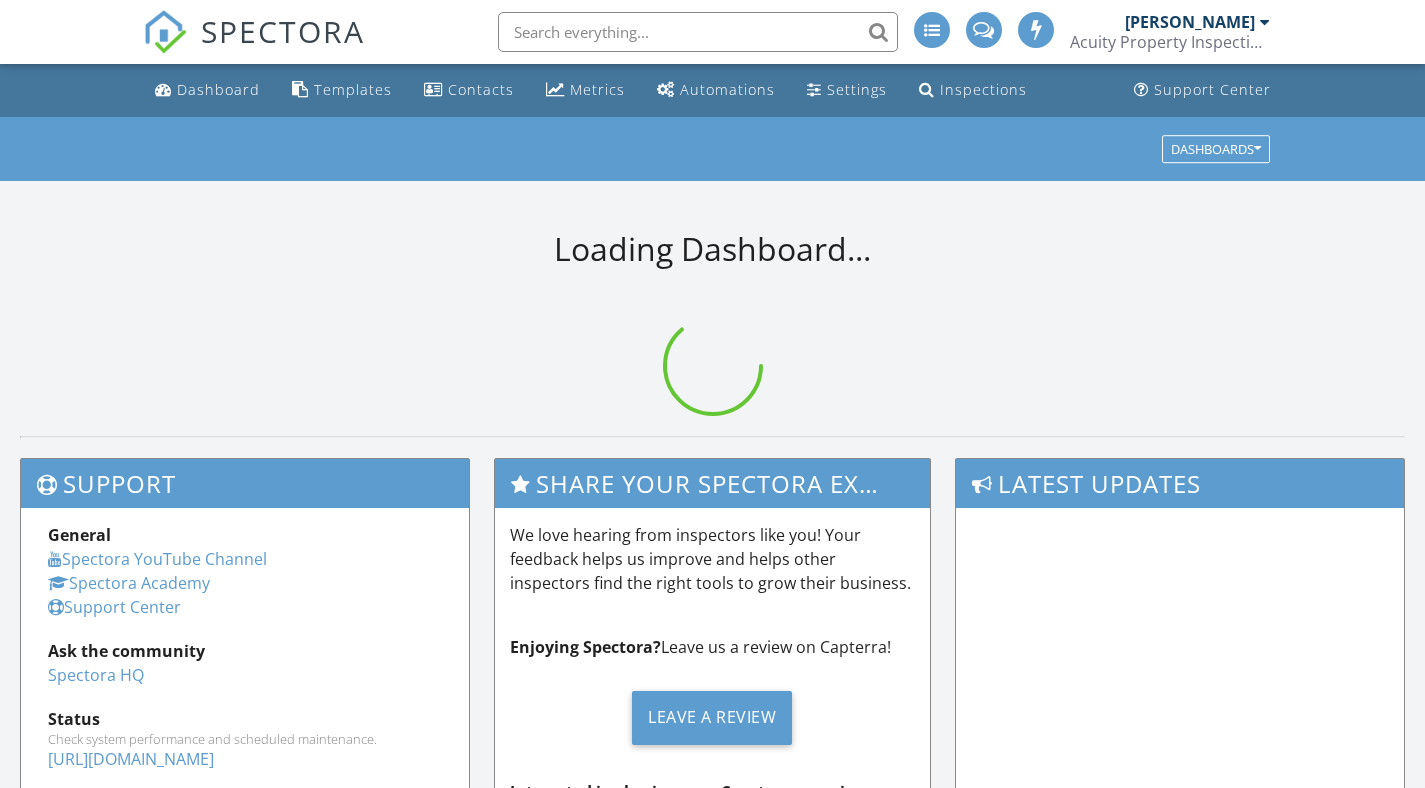 scroll, scrollTop: 0, scrollLeft: 0, axis: both 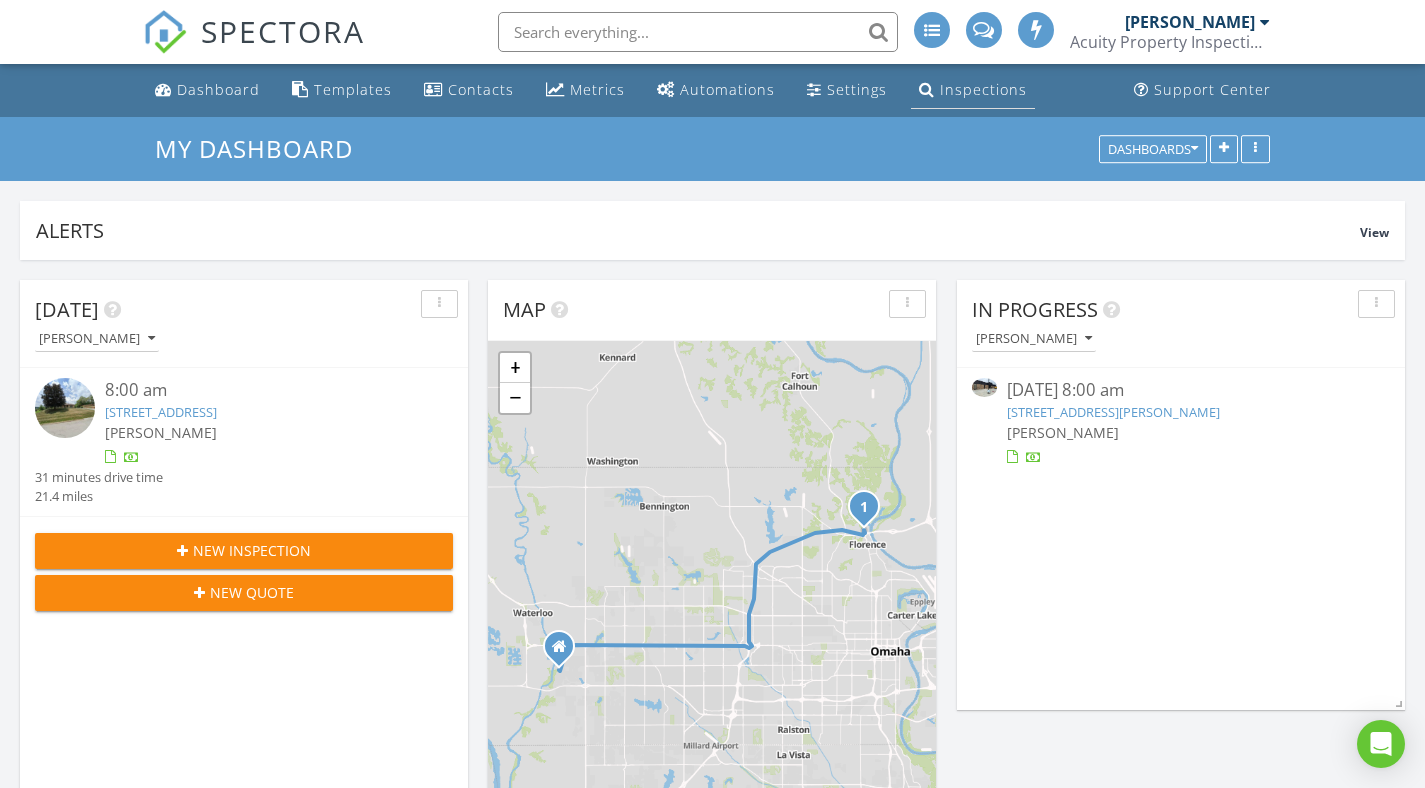 click on "Inspections" at bounding box center (983, 89) 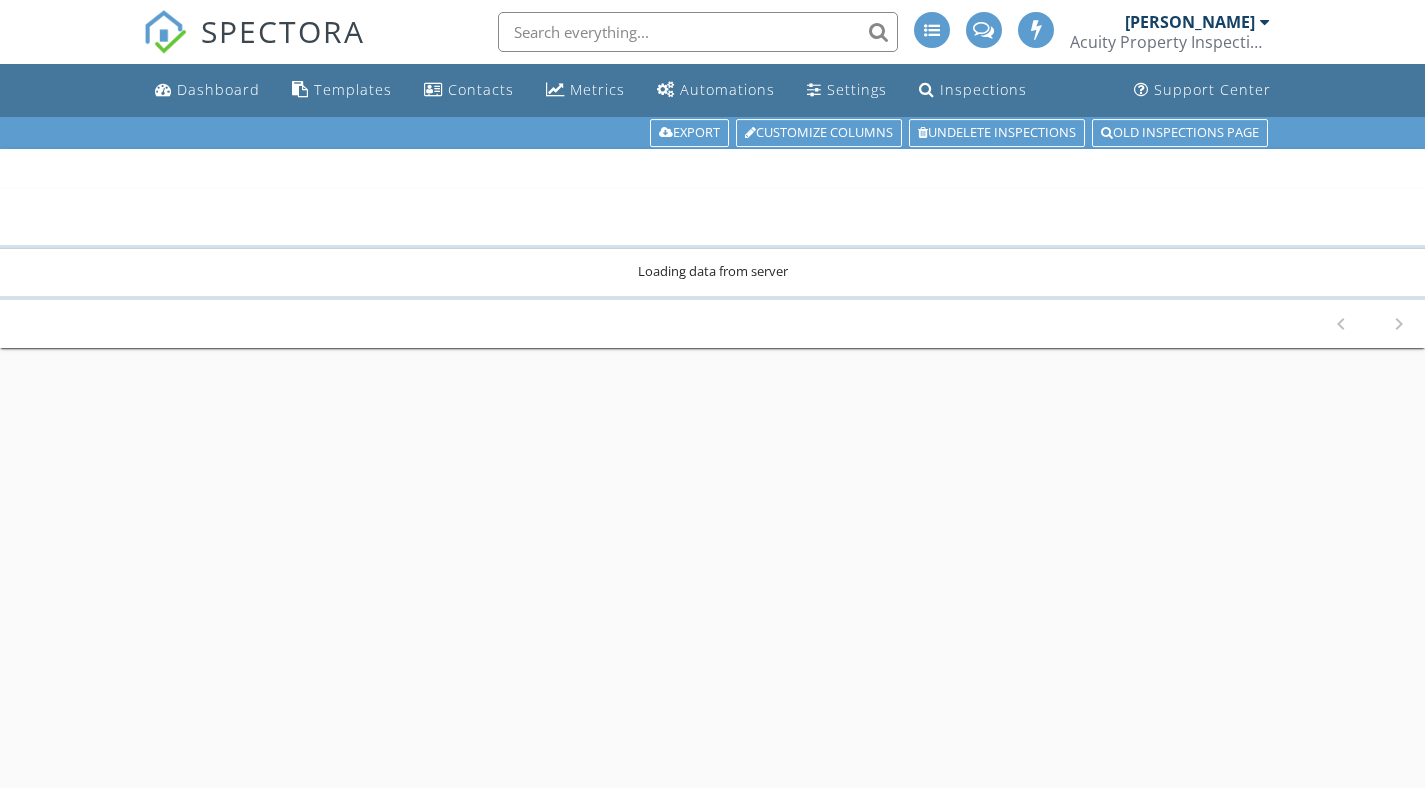 scroll, scrollTop: 0, scrollLeft: 0, axis: both 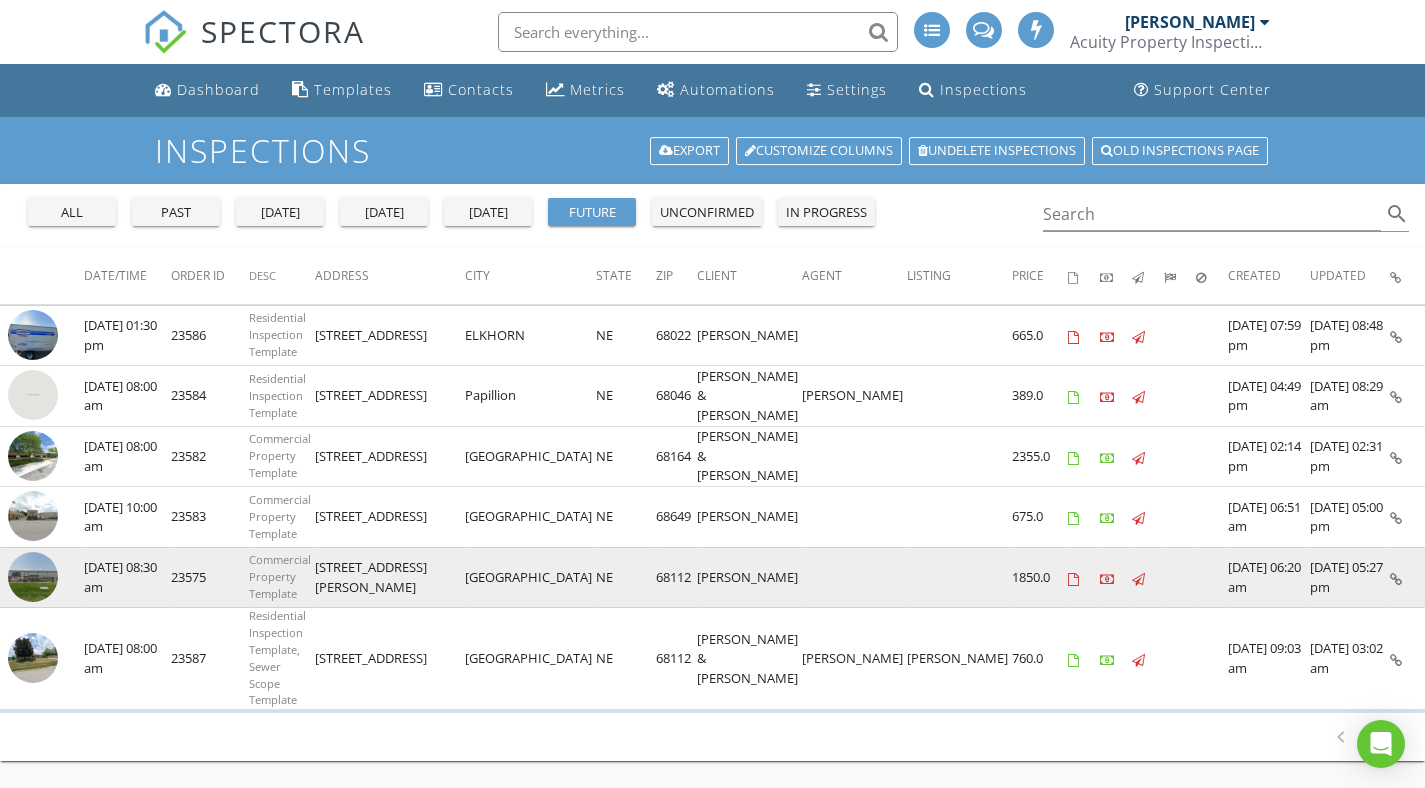 click at bounding box center (33, 577) 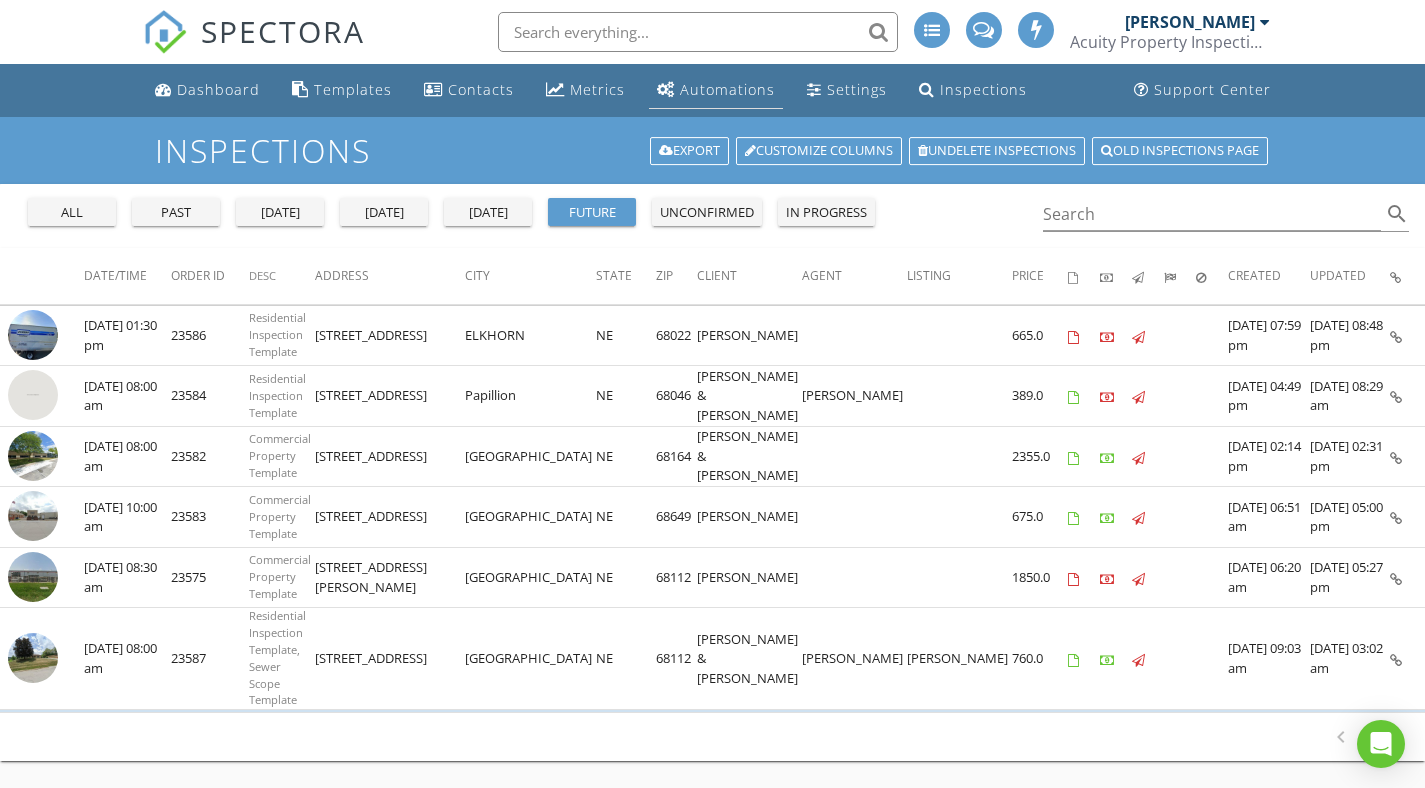 click on "Automations" at bounding box center [727, 89] 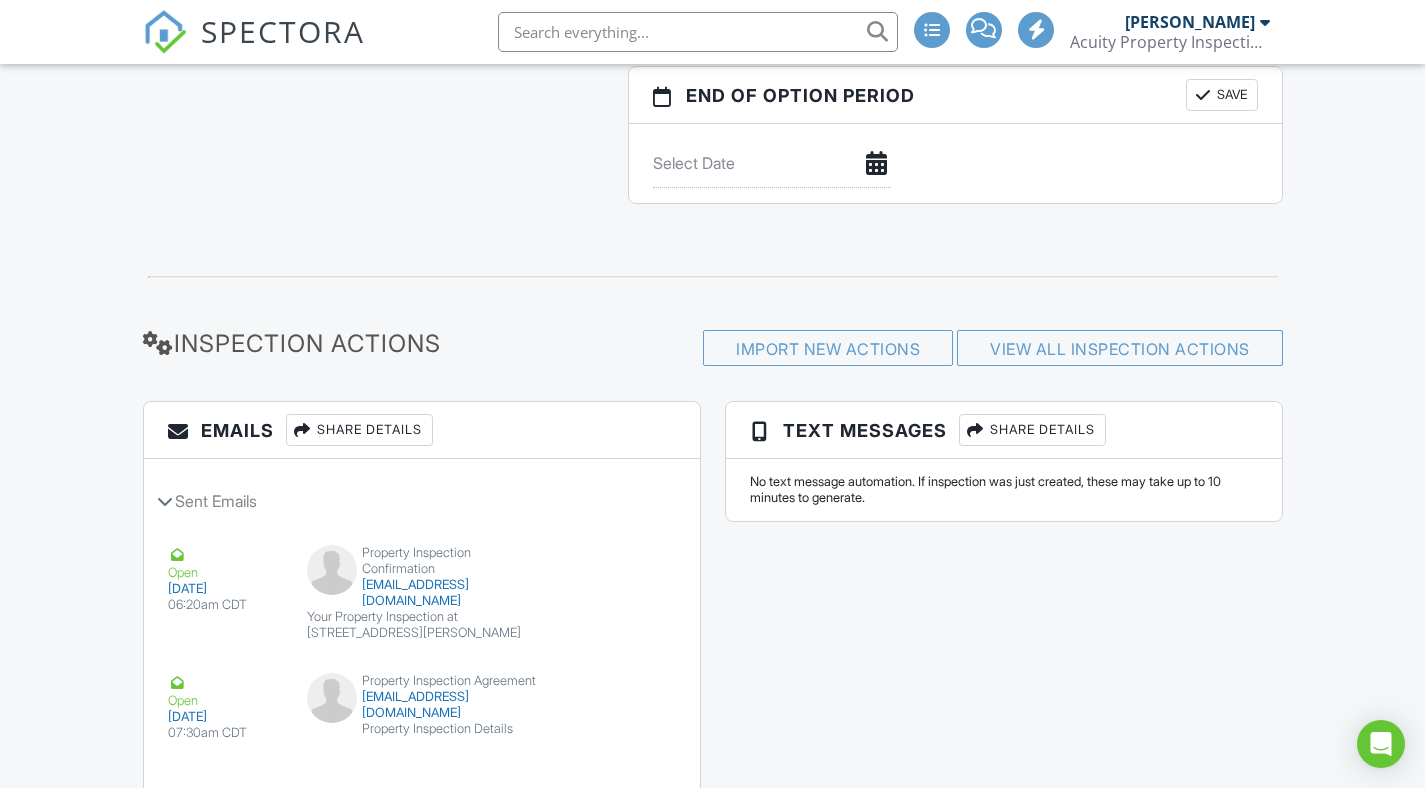 scroll, scrollTop: 2350, scrollLeft: 0, axis: vertical 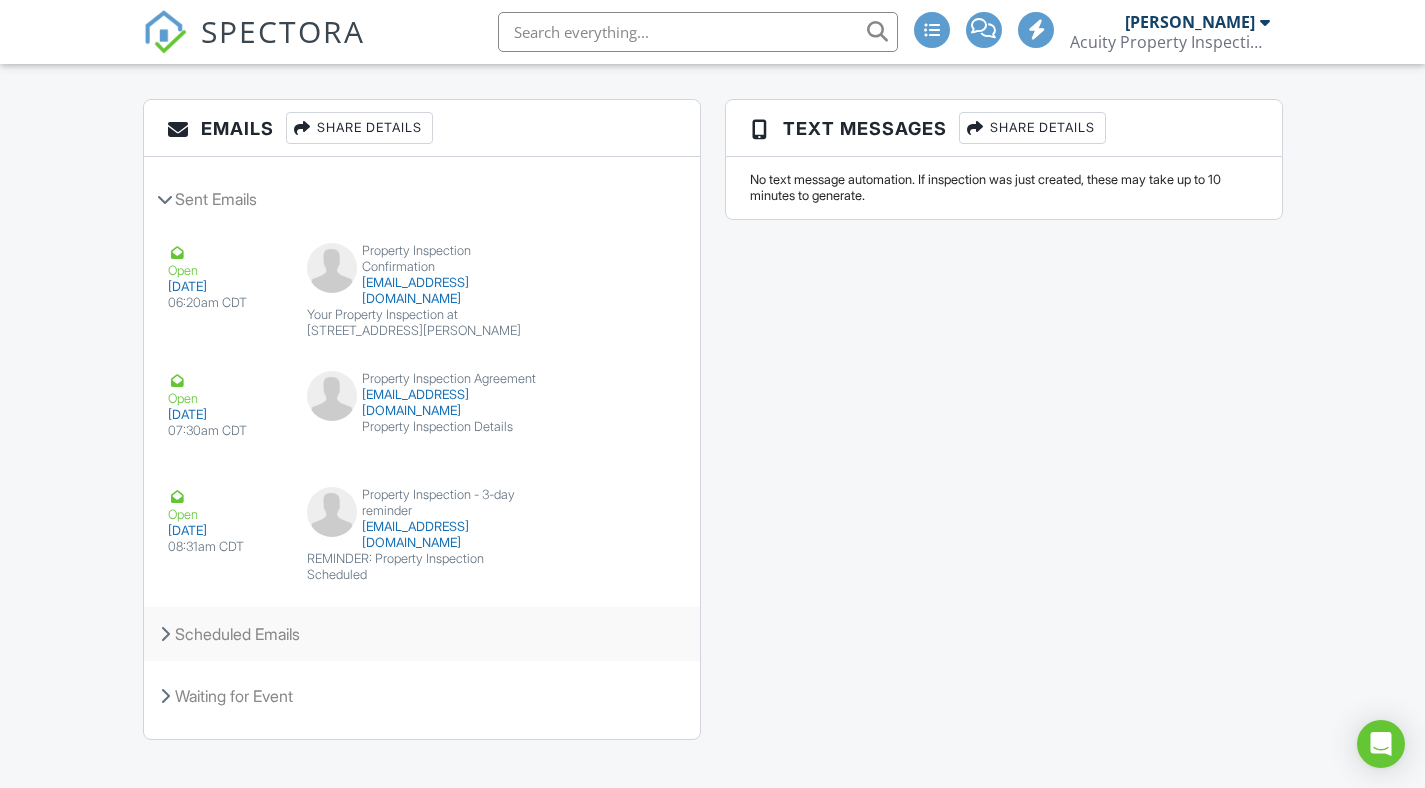 click at bounding box center (165, 634) 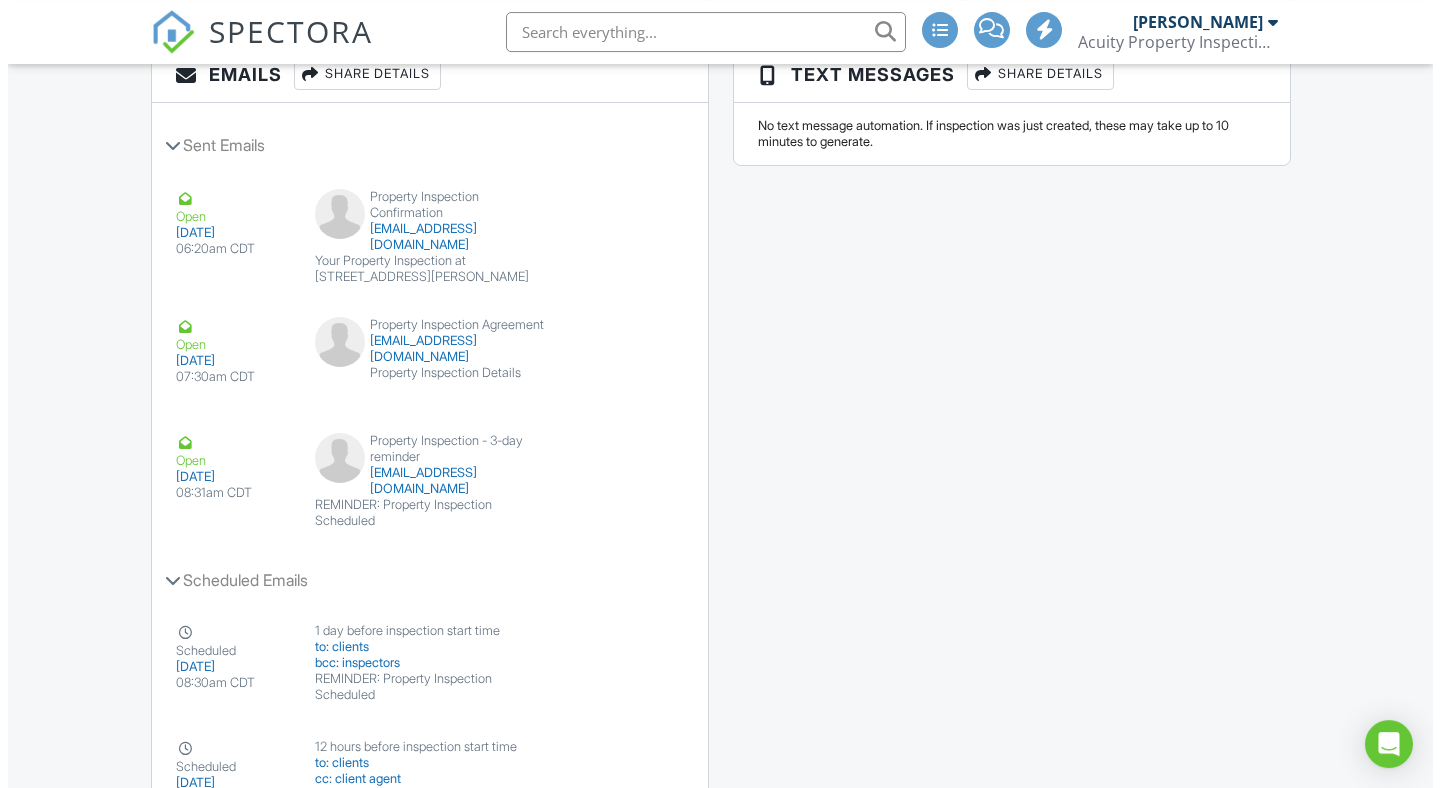 scroll, scrollTop: 2526, scrollLeft: 0, axis: vertical 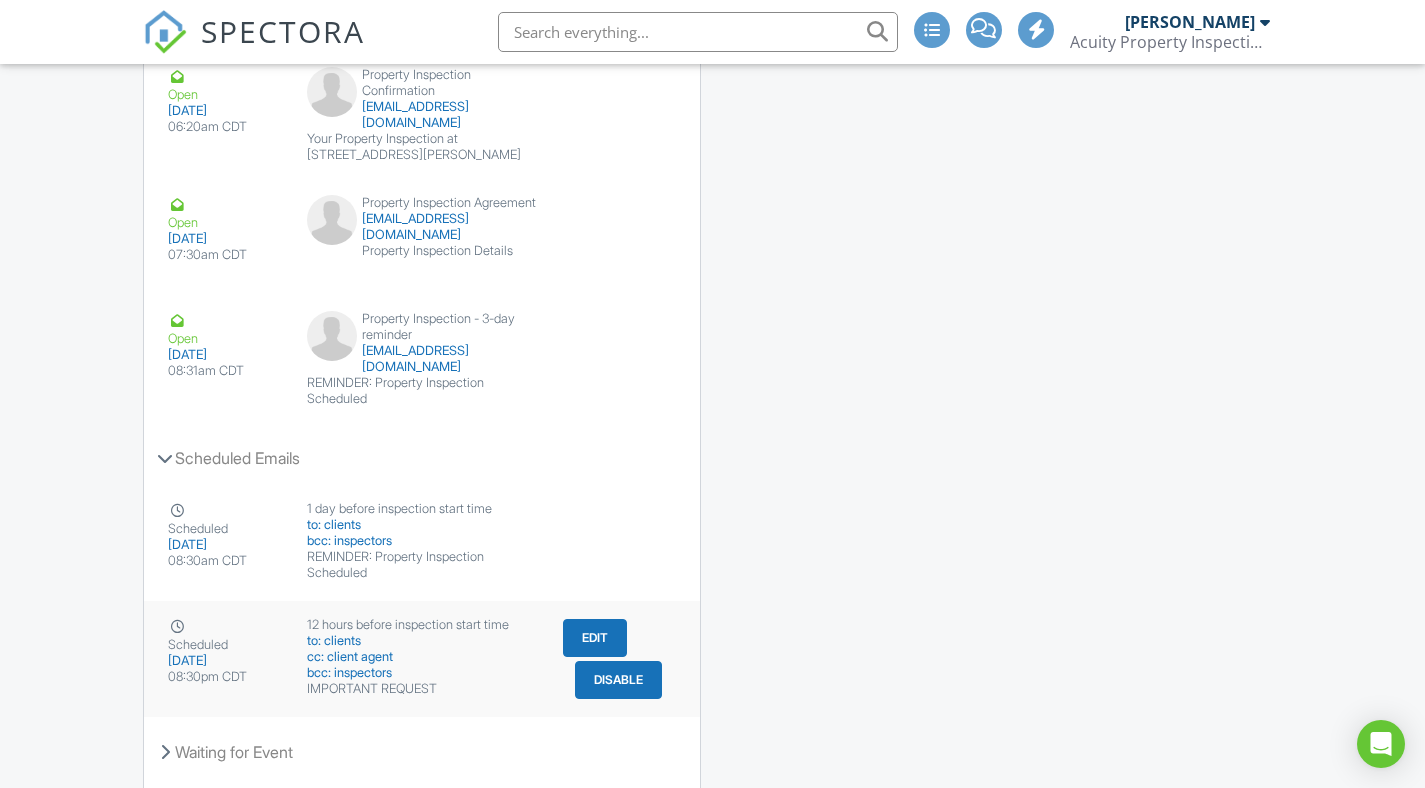 click on "Edit" at bounding box center (595, 638) 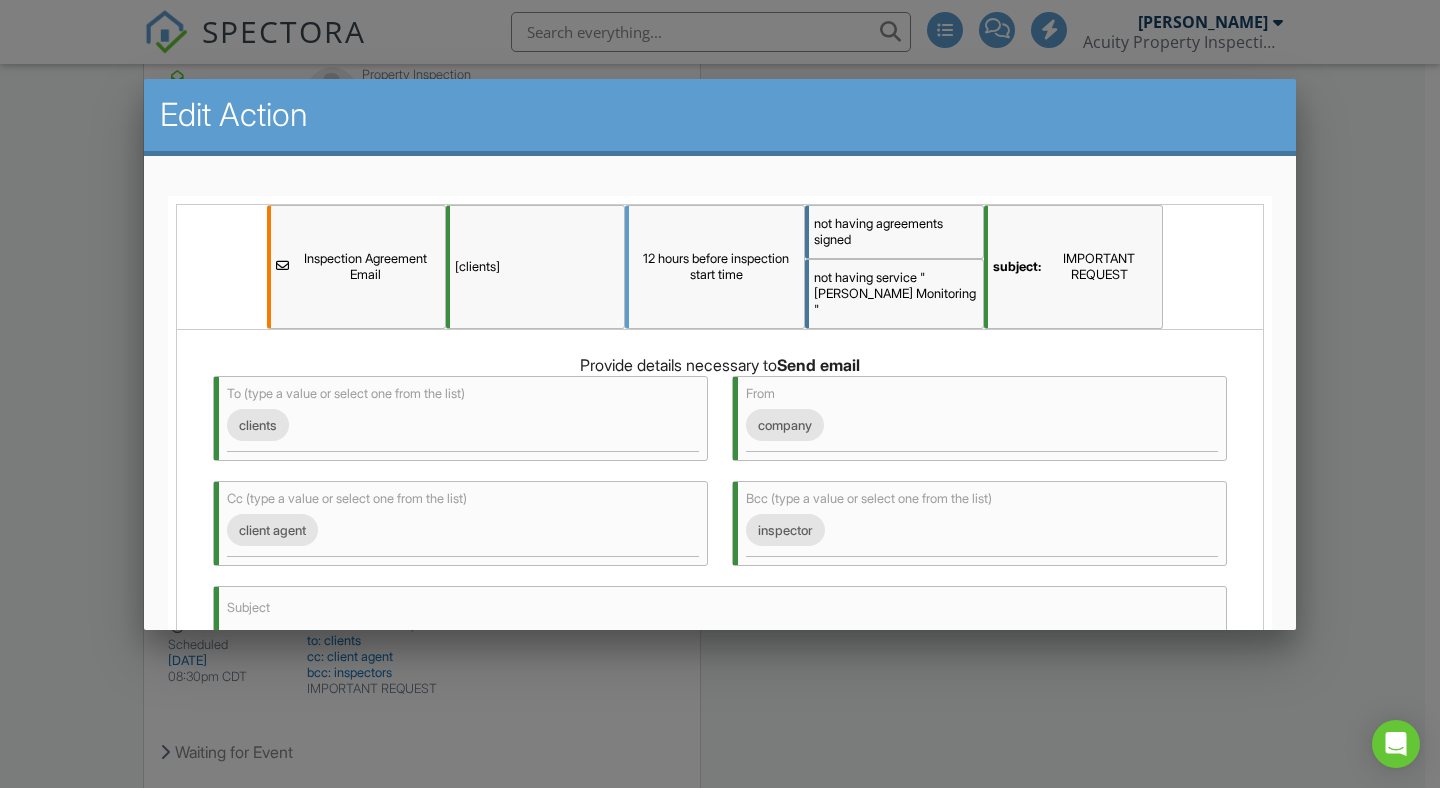click on "12 hours before
inspection start time" at bounding box center [714, 267] 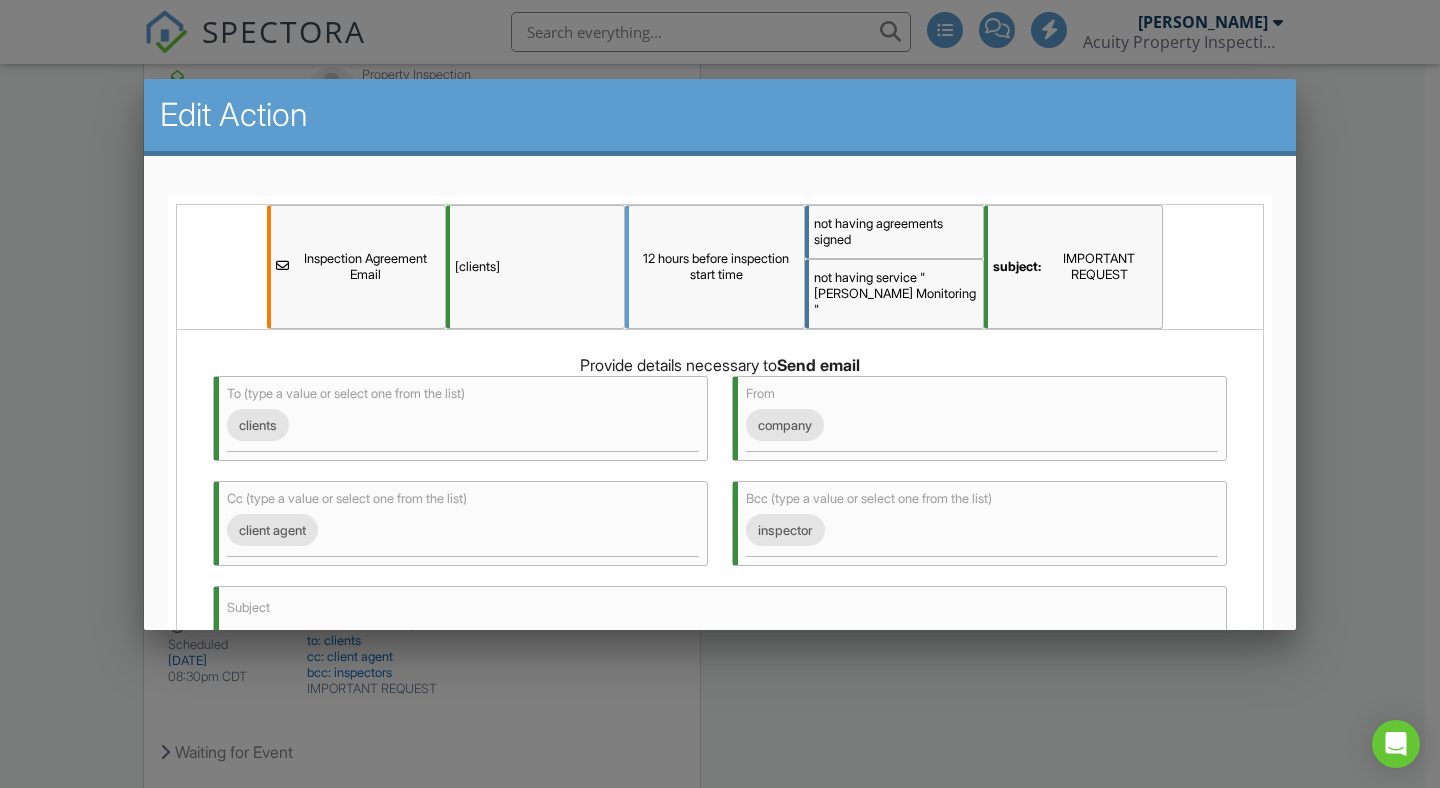 click on "12 hours before
inspection start time" at bounding box center [714, 267] 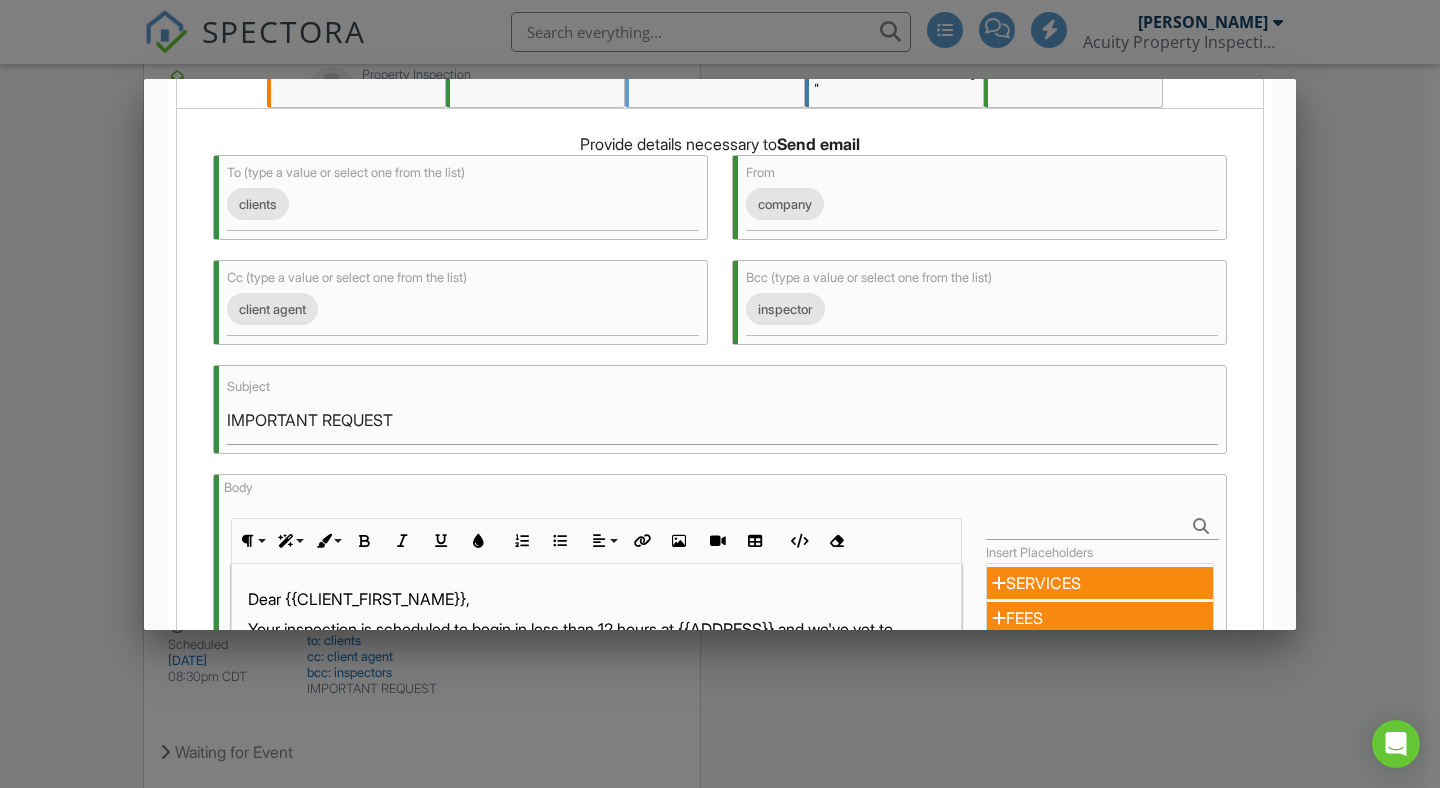 scroll, scrollTop: 20, scrollLeft: 0, axis: vertical 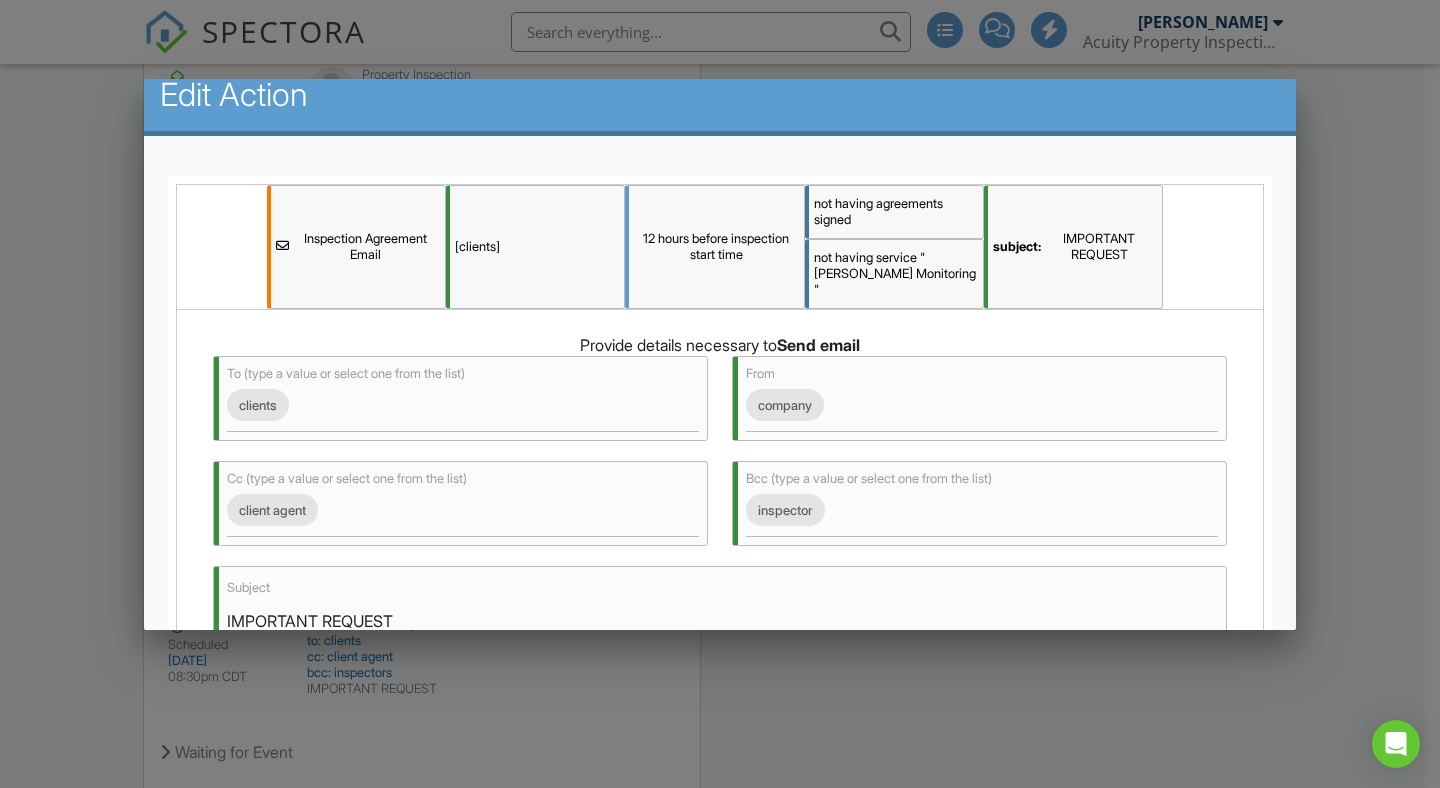 click on "subject:
IMPORTANT REQUEST" at bounding box center (1073, 247) 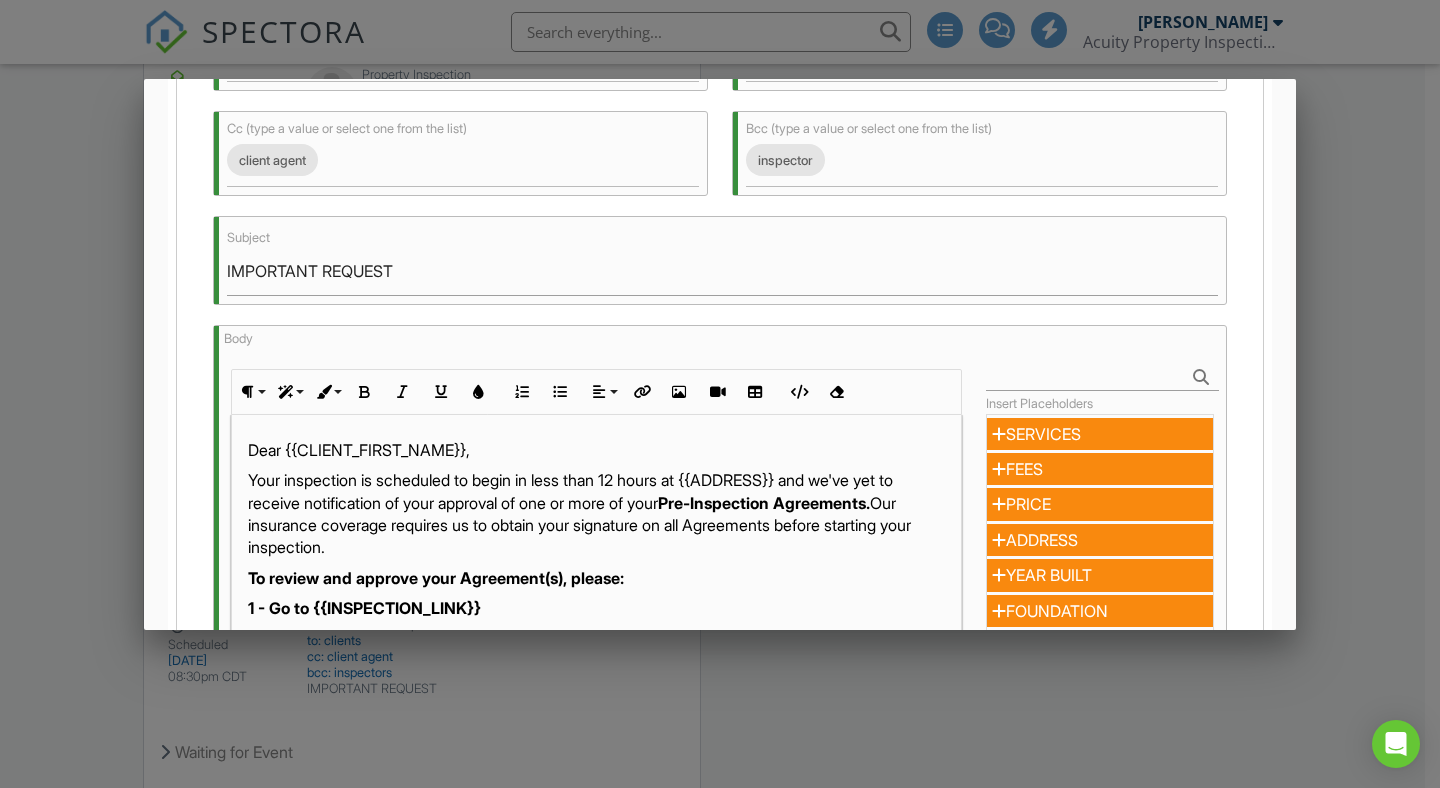 scroll, scrollTop: 371, scrollLeft: 0, axis: vertical 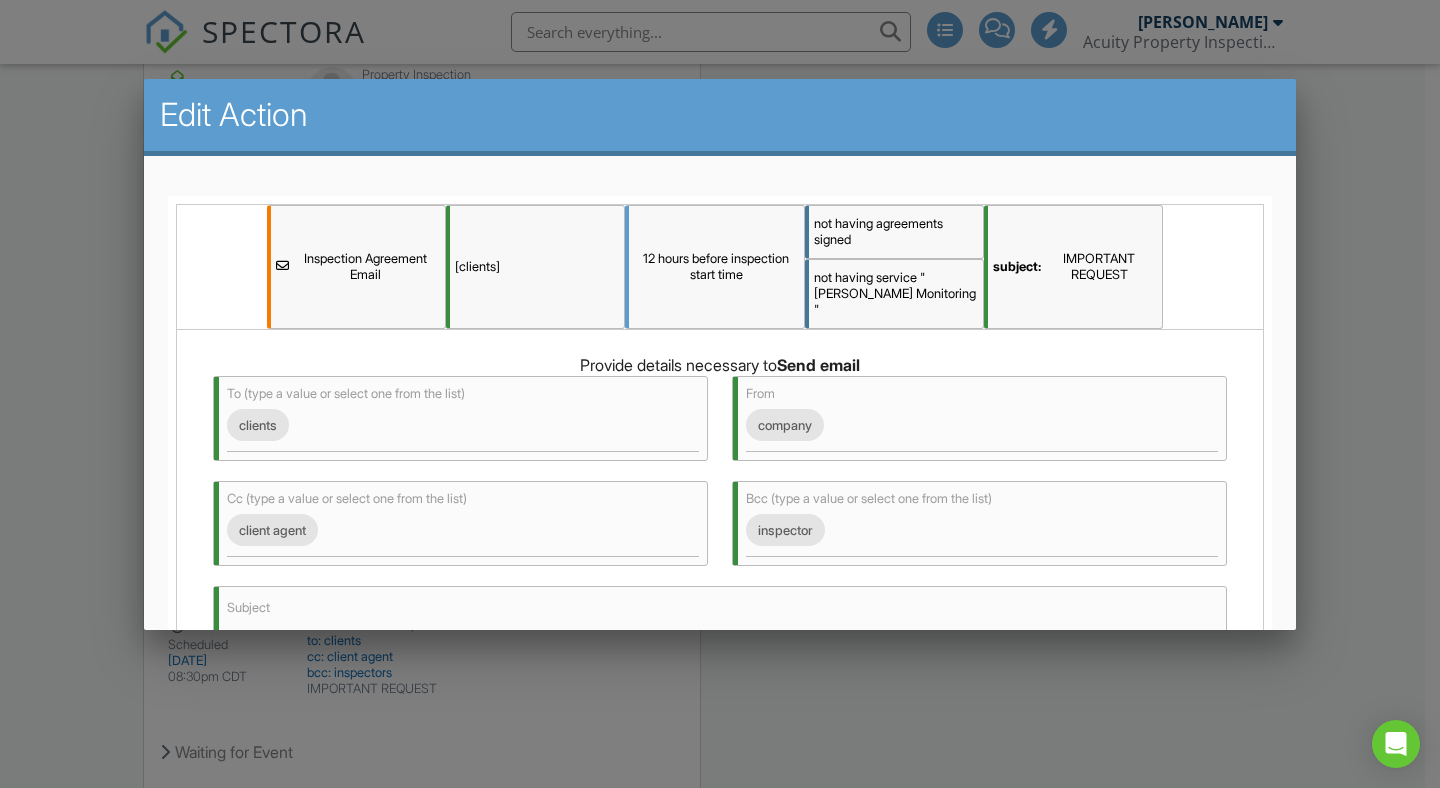 click on "Enabled" at bounding box center (222, 267) 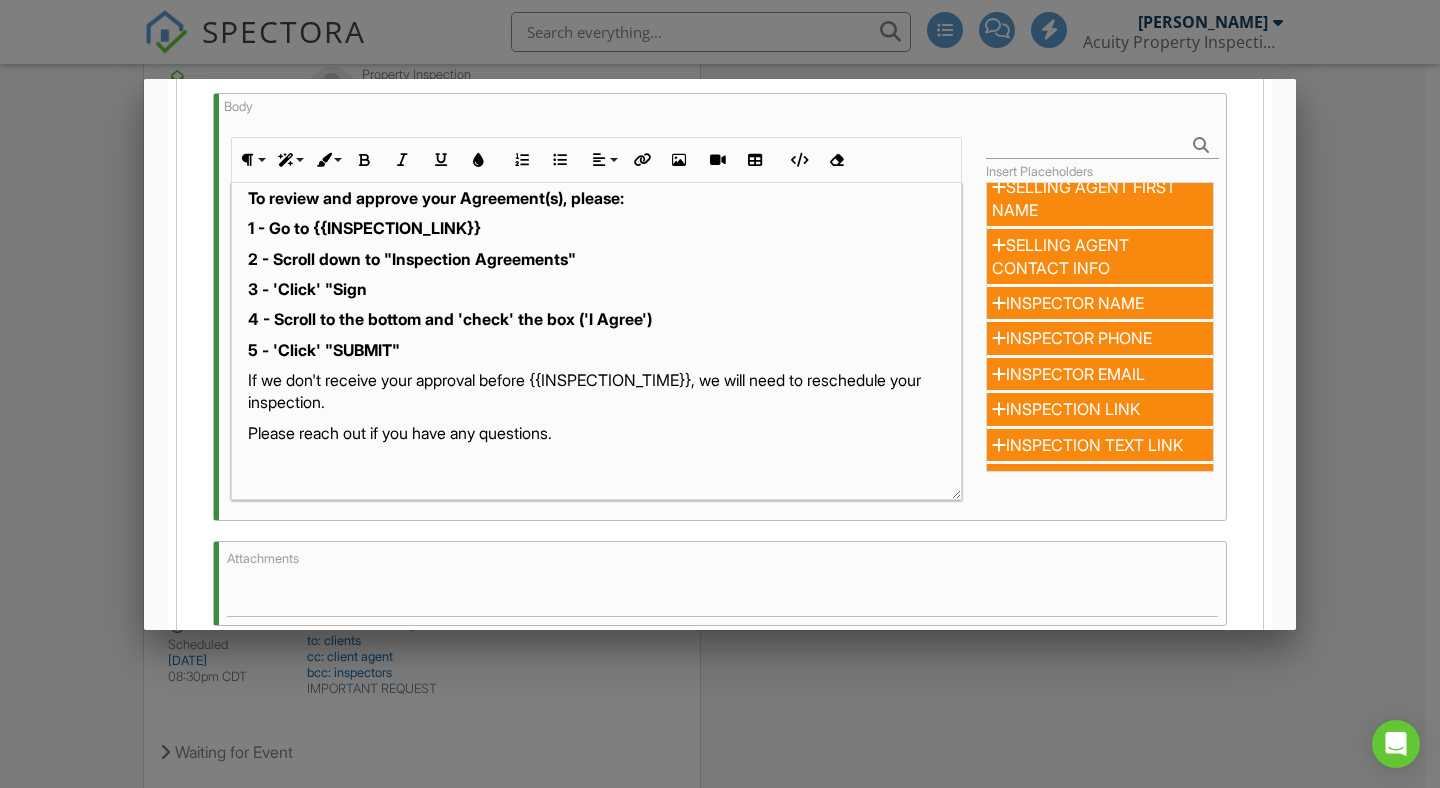 scroll, scrollTop: 605, scrollLeft: 0, axis: vertical 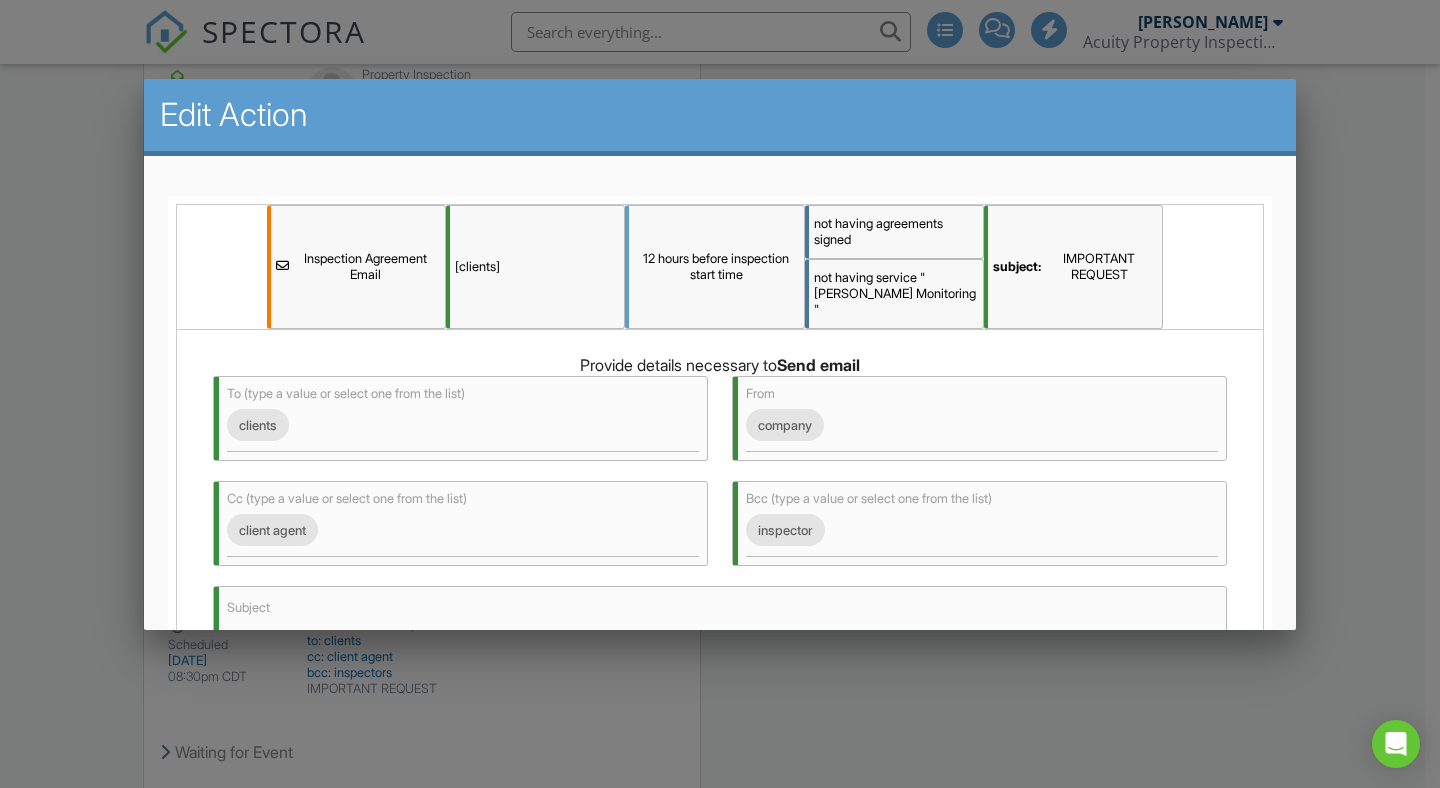 click on "12 hours before
inspection start time" at bounding box center (714, 267) 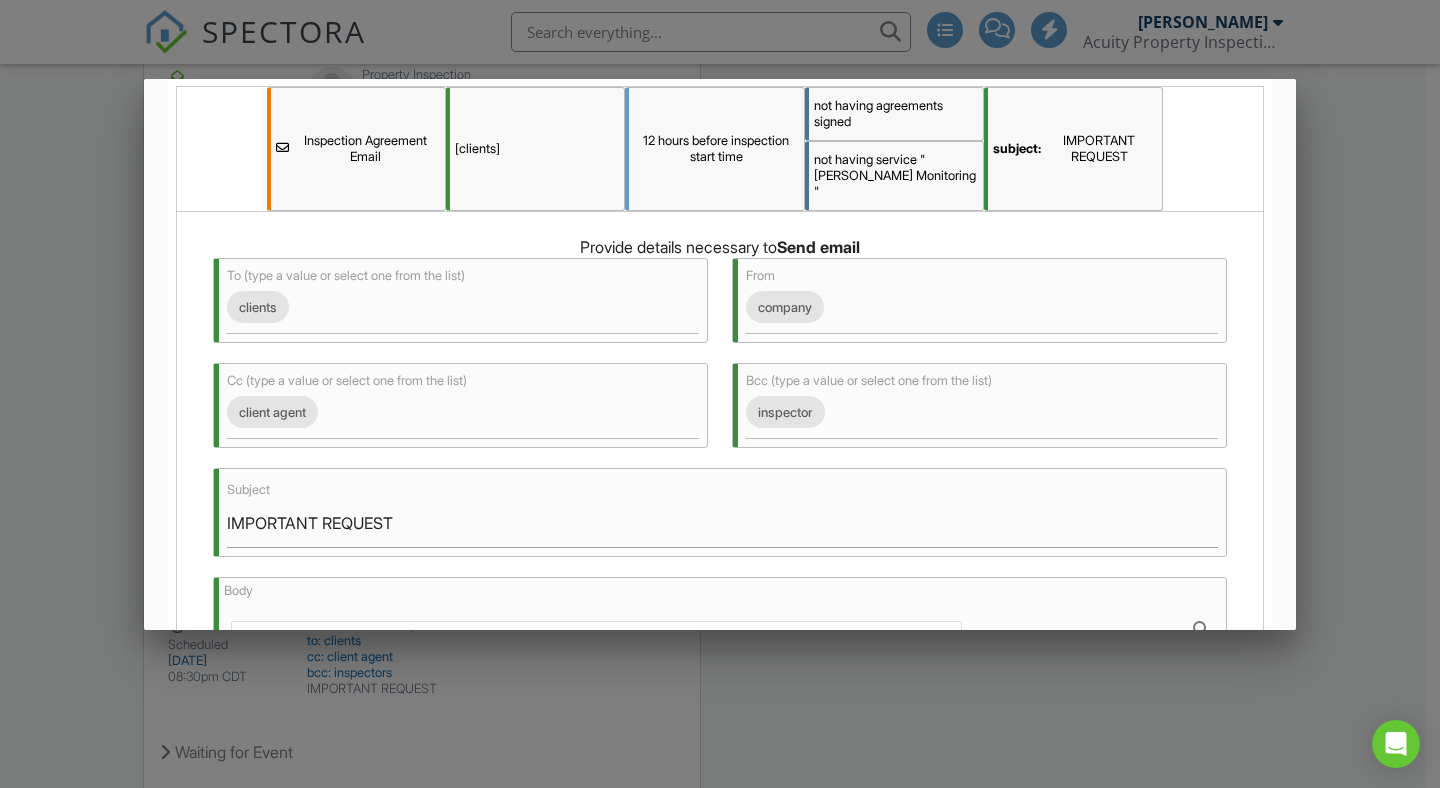 scroll, scrollTop: 0, scrollLeft: 0, axis: both 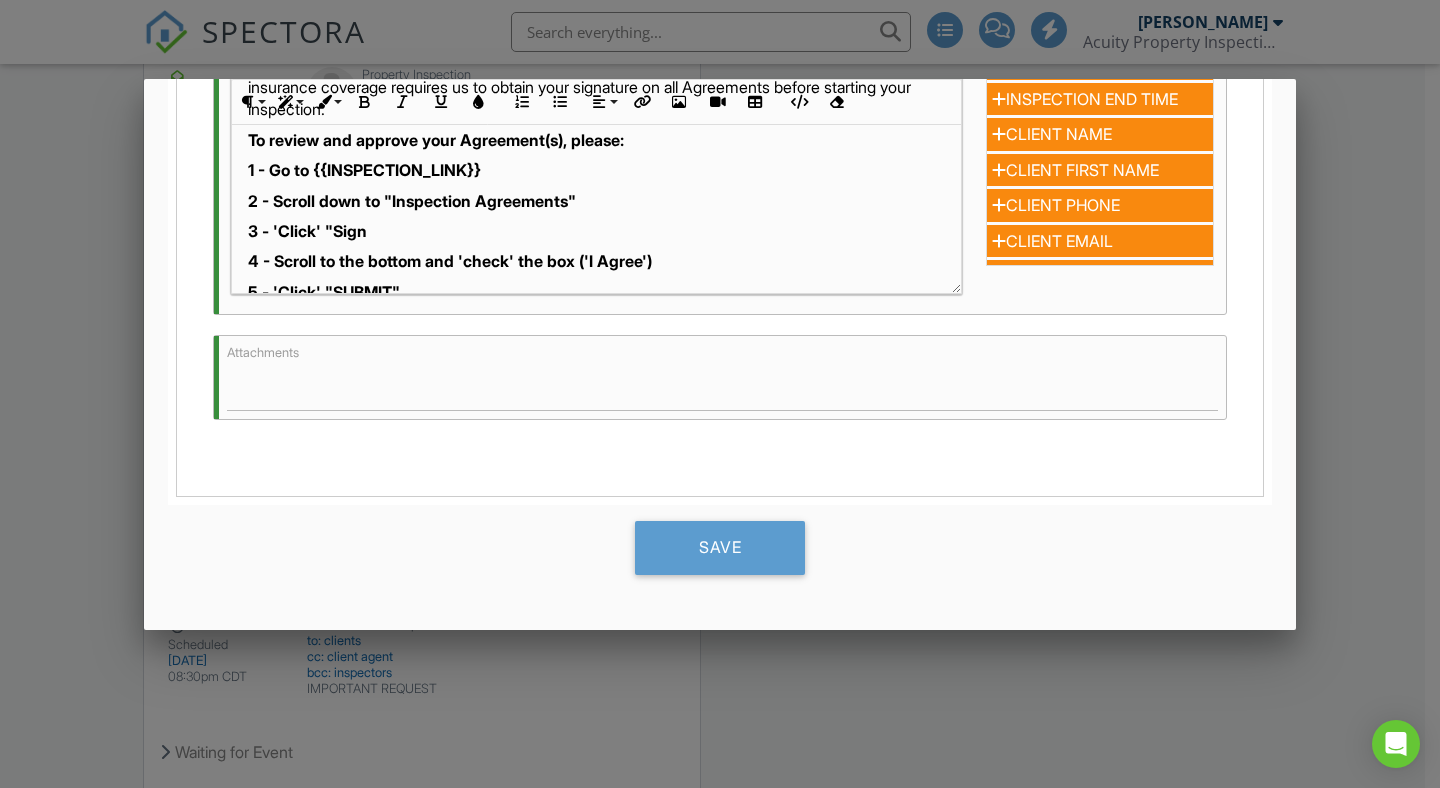 click at bounding box center (720, 392) 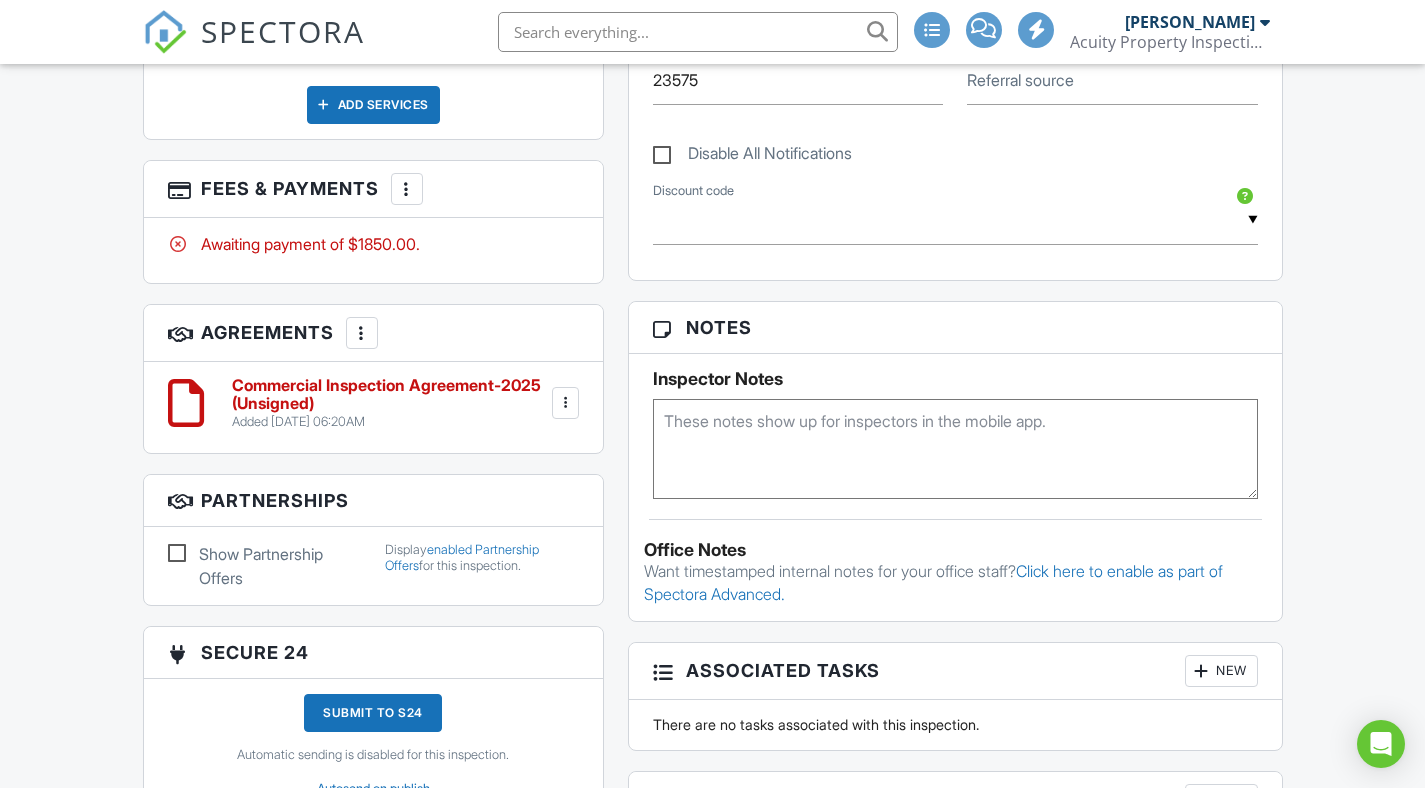 scroll, scrollTop: 478, scrollLeft: 0, axis: vertical 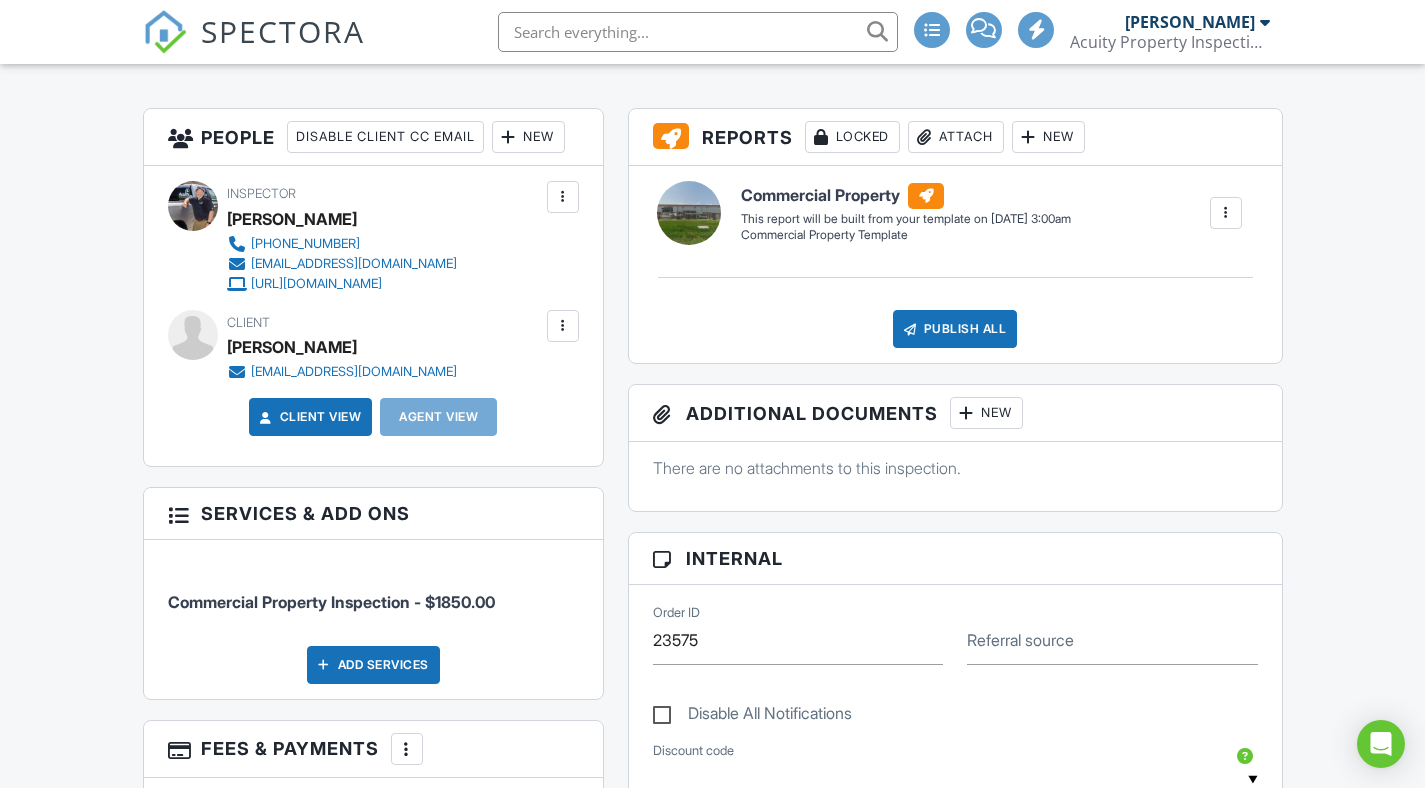 click on "taylor9731@comcast.net" at bounding box center [354, 372] 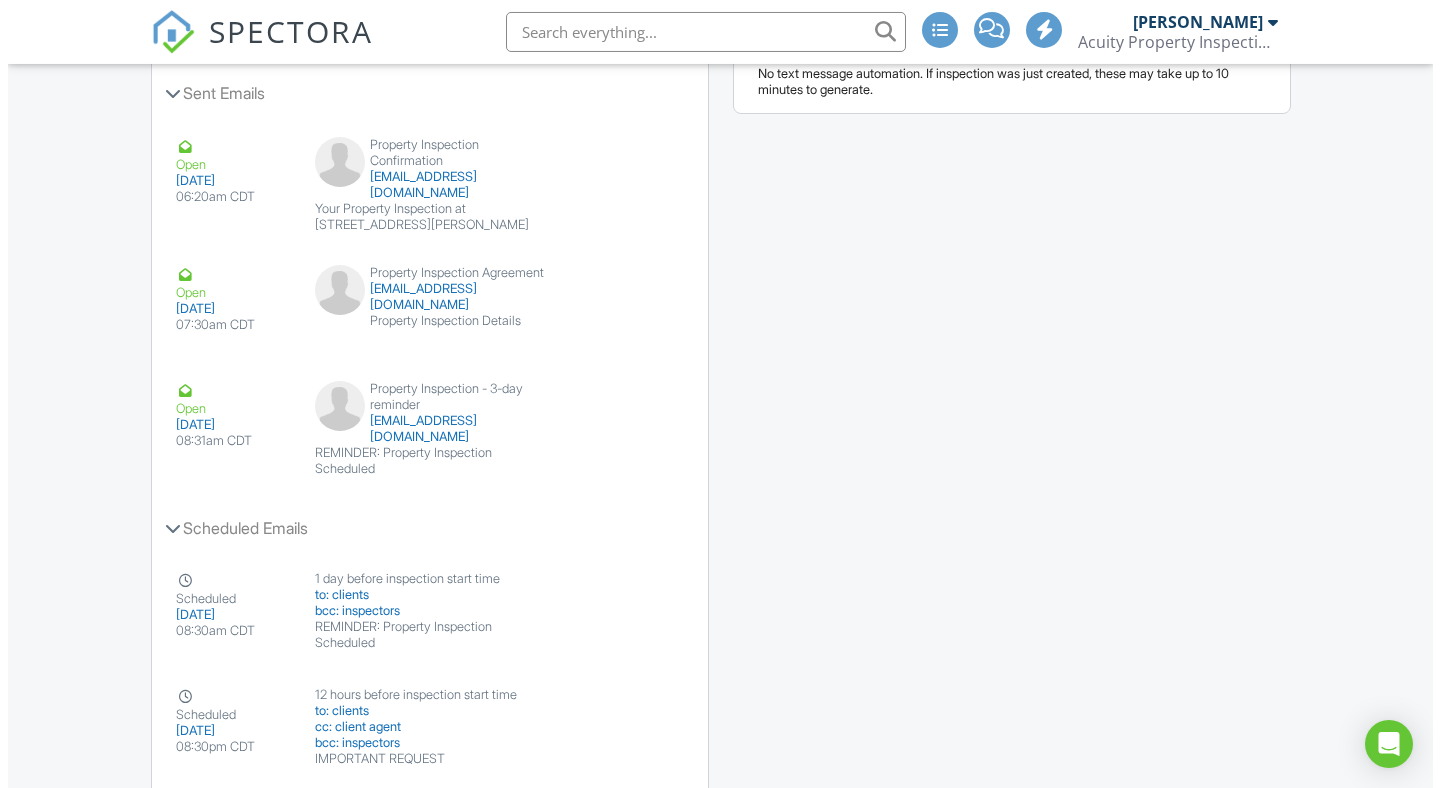 scroll, scrollTop: 2582, scrollLeft: 0, axis: vertical 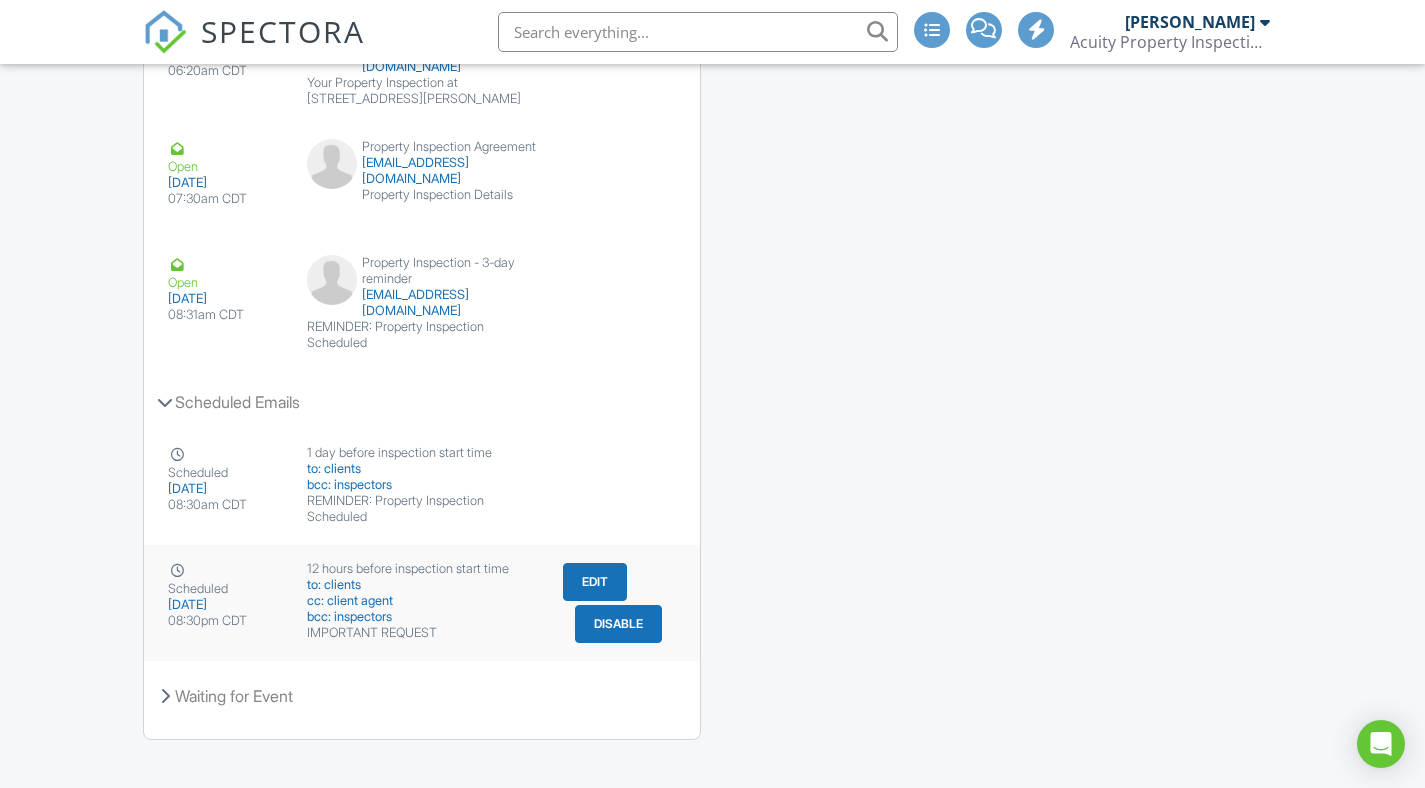 click on "Edit" at bounding box center [595, 582] 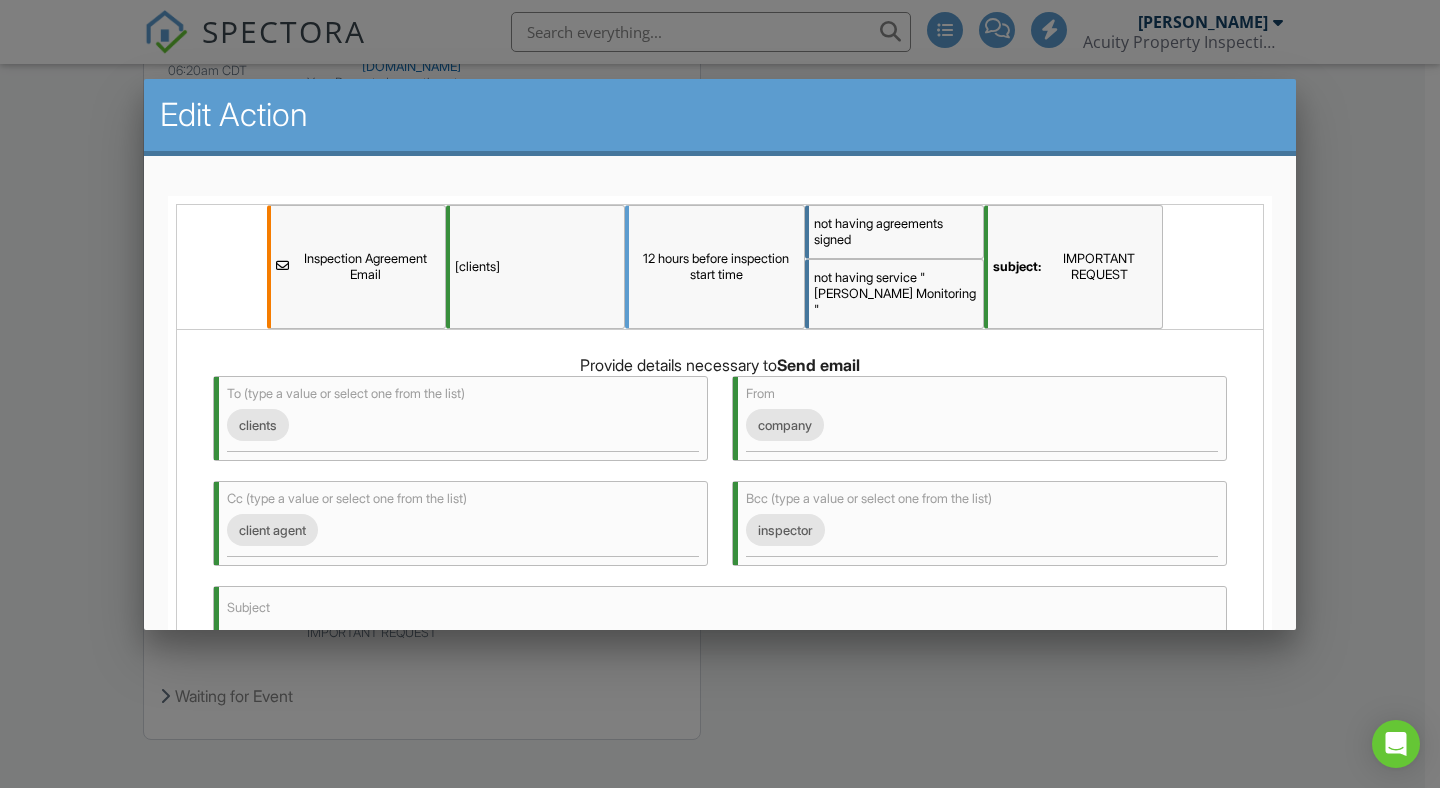 scroll, scrollTop: 215, scrollLeft: 0, axis: vertical 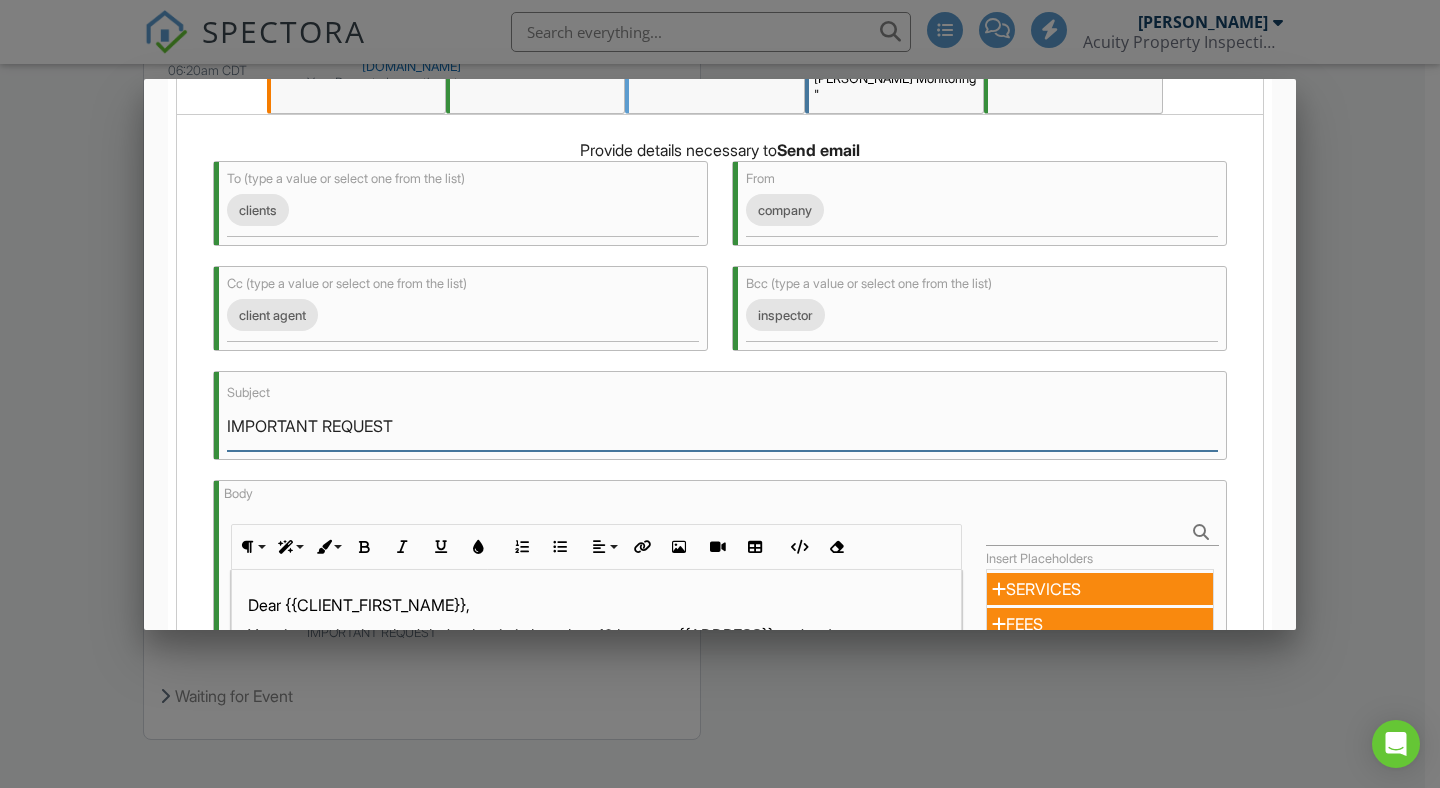 drag, startPoint x: 229, startPoint y: 411, endPoint x: 404, endPoint y: 421, distance: 175.28548 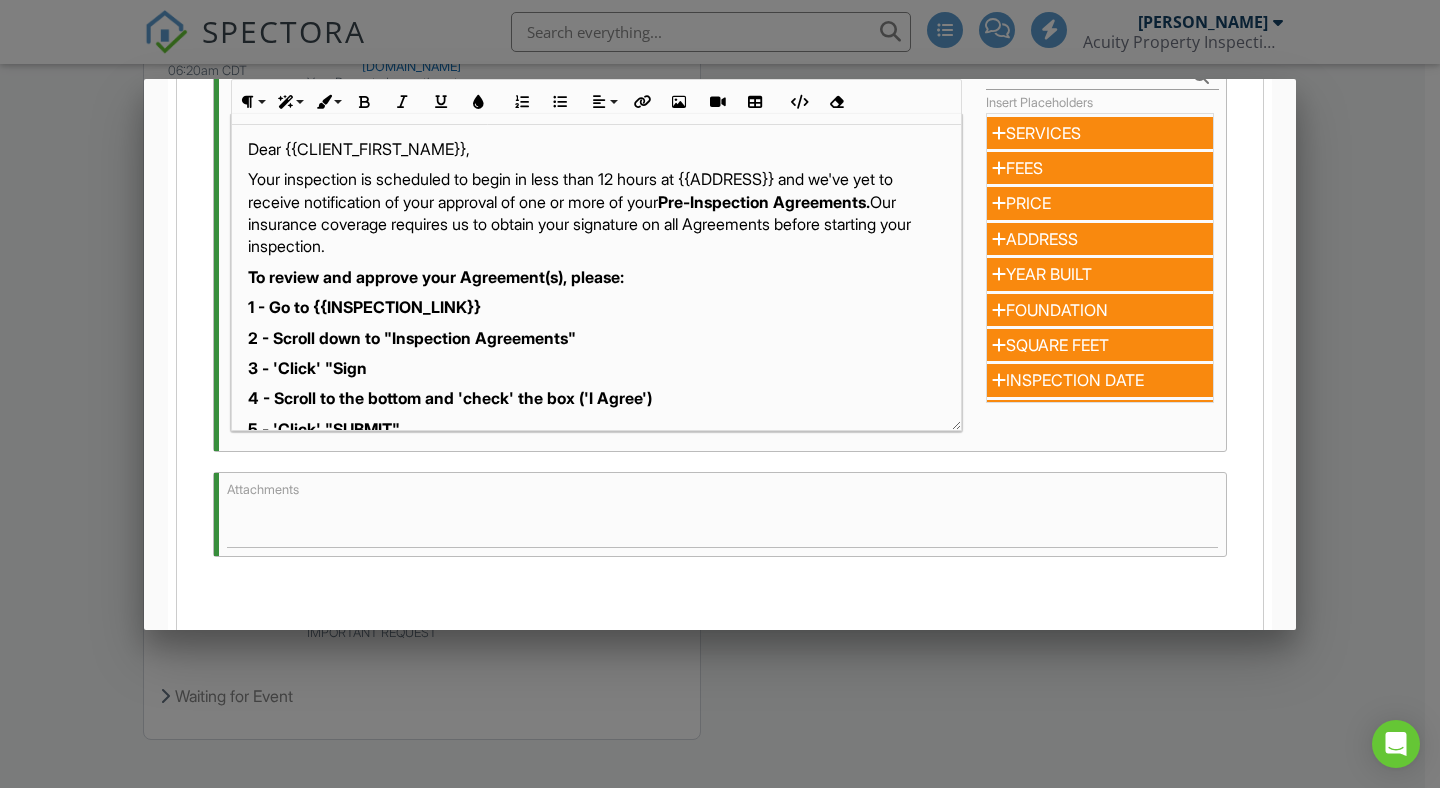 scroll, scrollTop: 663, scrollLeft: 0, axis: vertical 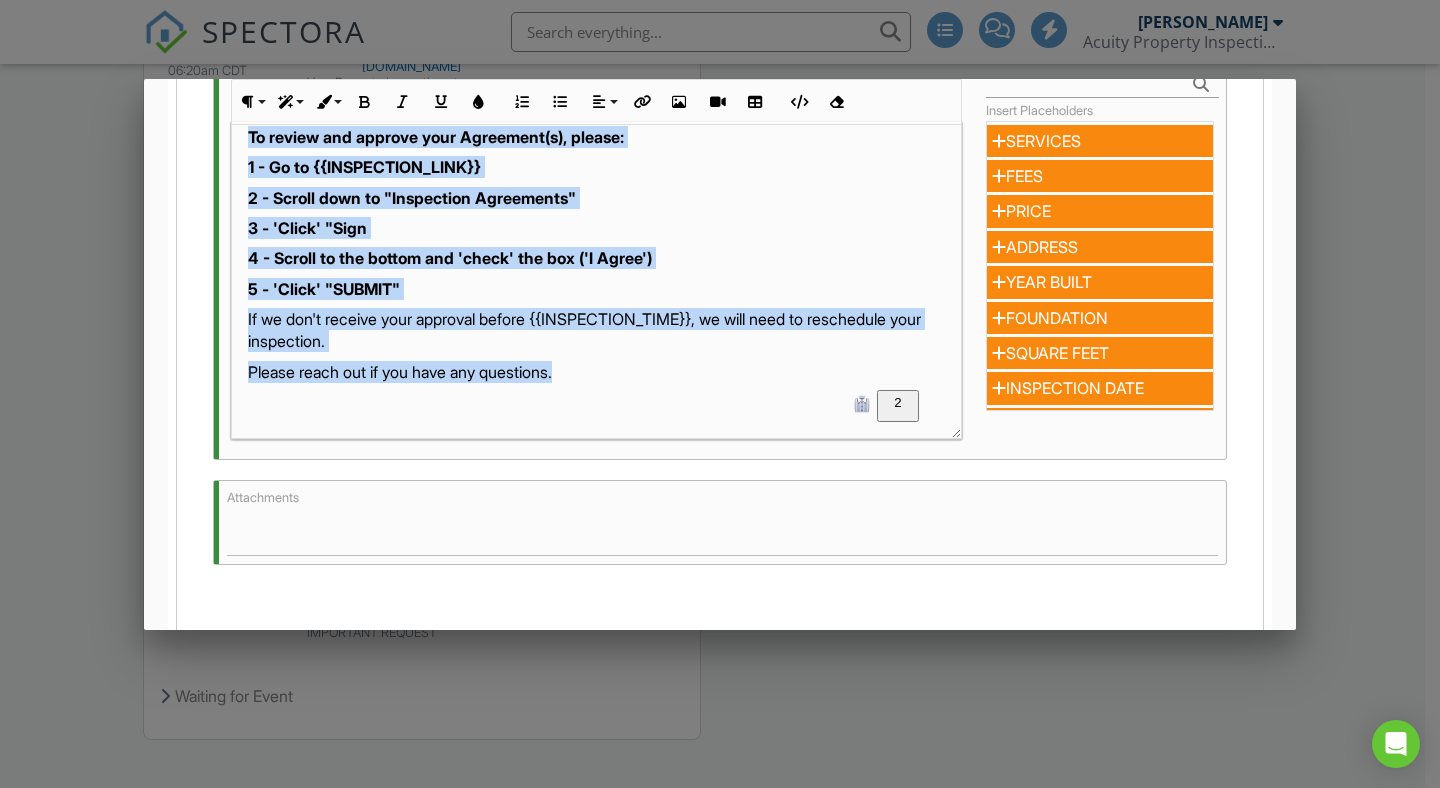 drag, startPoint x: 250, startPoint y: 165, endPoint x: 692, endPoint y: 367, distance: 485.9712 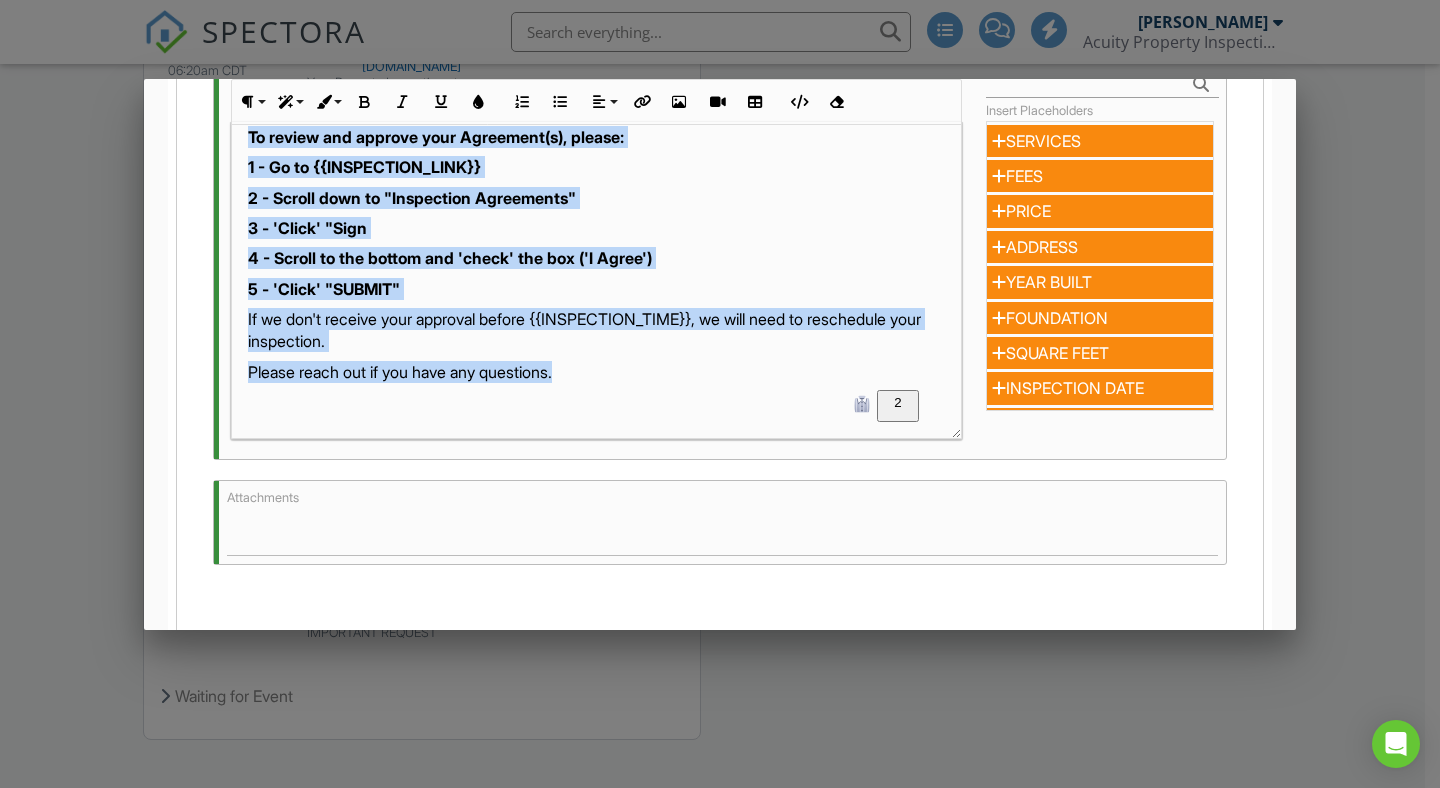 copy on "Your inspection is scheduled to begin in less than 12 hours at {{ADDRESS}} and we've yet to receive notification of your approval of one or more of your  Pre-Inspection Agreements.  Our insurance coverage requires us to obtain your signature on all Agreements before starting your inspection. To review and approve your Agreement(s), please: 1 - Go to {{INSPECTION_LINK}}  2 - Scroll down to "Inspection Agreements"  3 - 'Click' "Sign  4 - Scroll to the bottom and 'check' the box ('I Agree') 5 - 'Click' "SUBMIT" If we don't receive your approval before {{INSPECTION_TIME}}, we will need to reschedule your inspection. Please reach out if you have any questions." 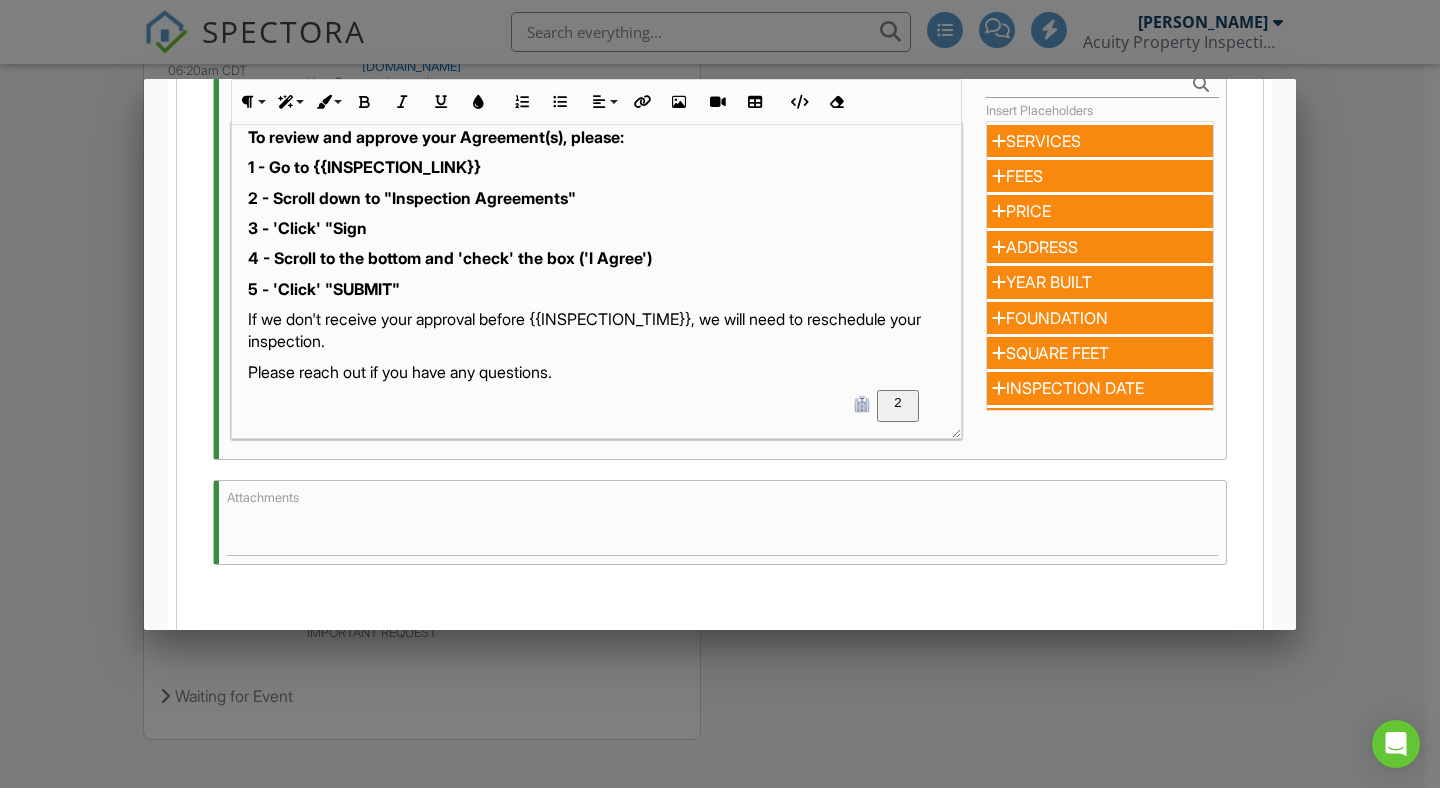 click at bounding box center (720, 392) 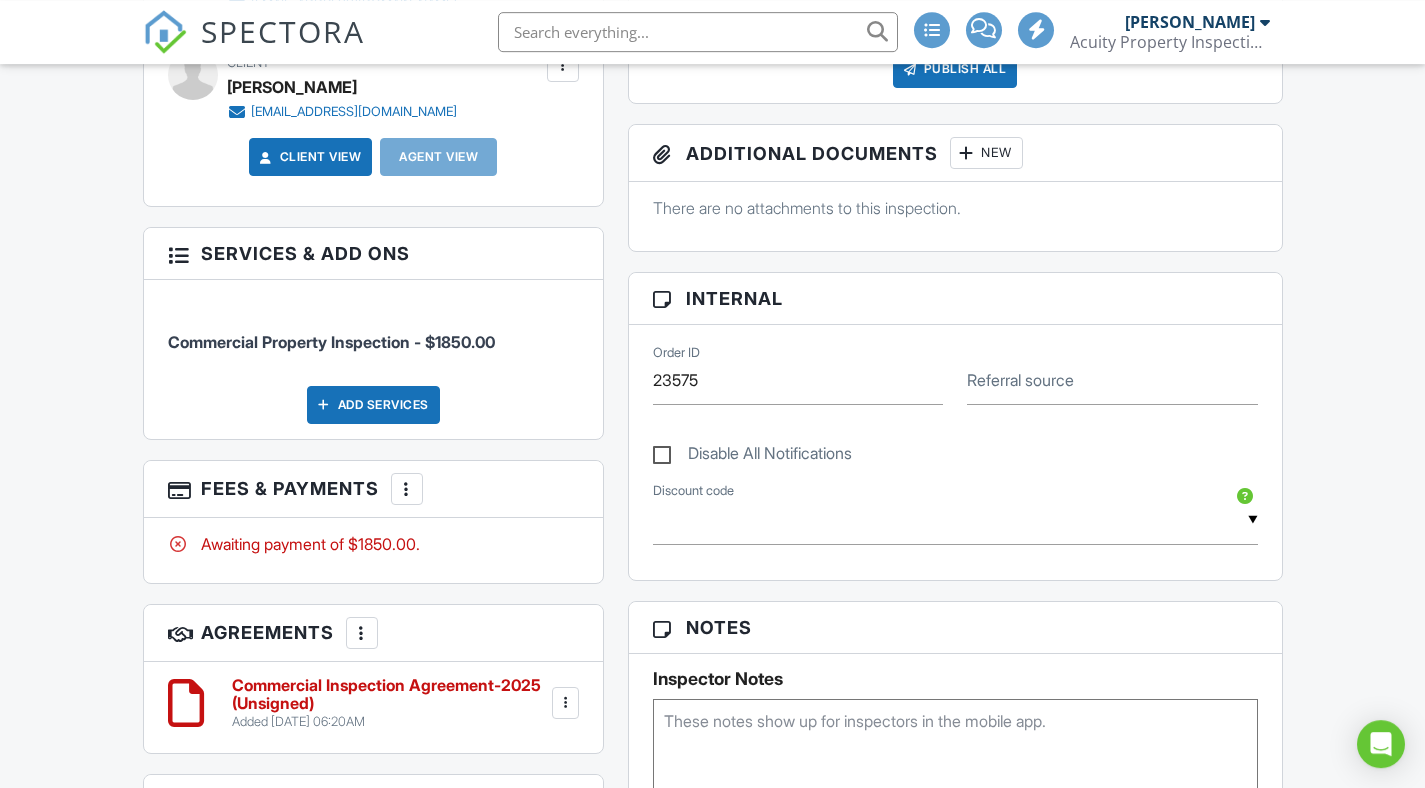 scroll, scrollTop: 646, scrollLeft: 0, axis: vertical 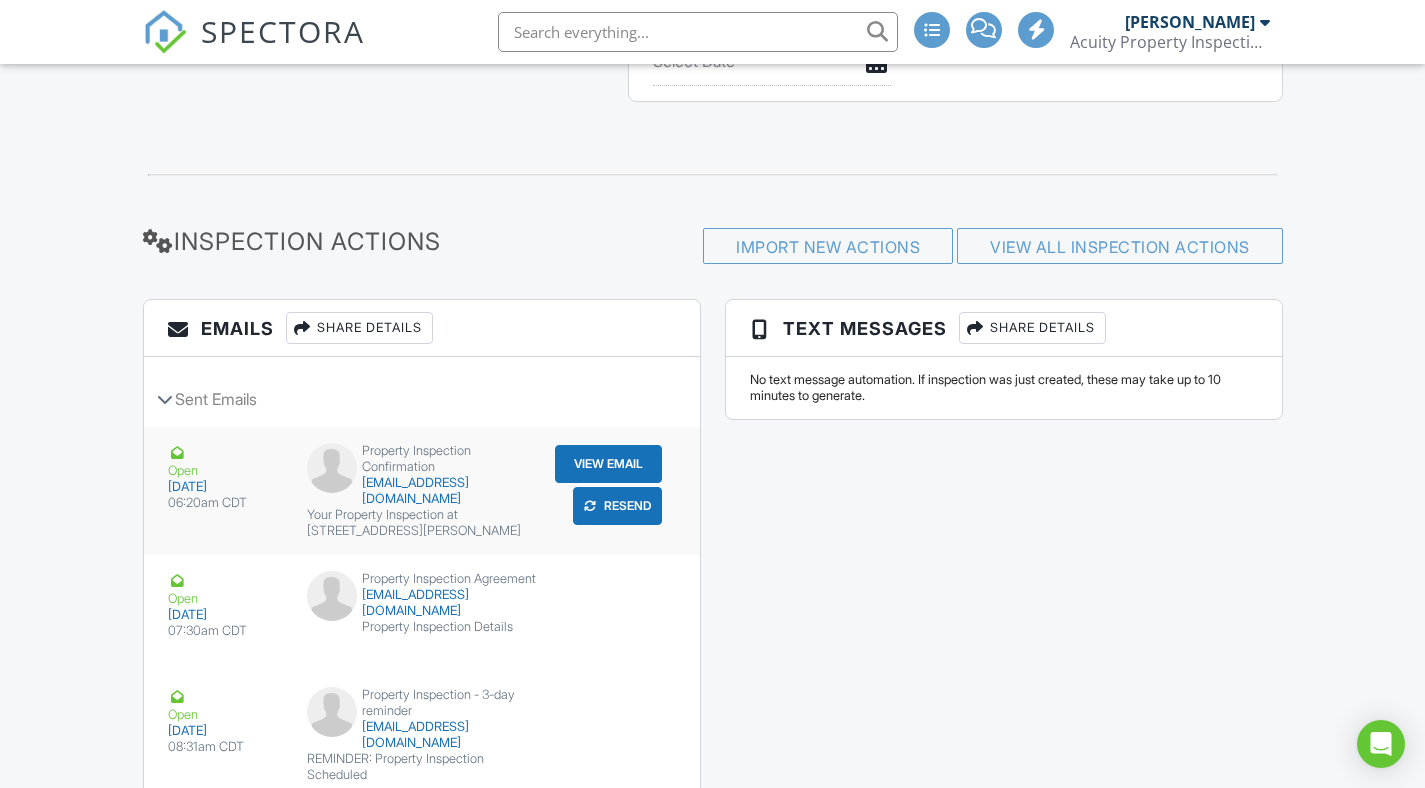 click on "View Email" at bounding box center (608, 464) 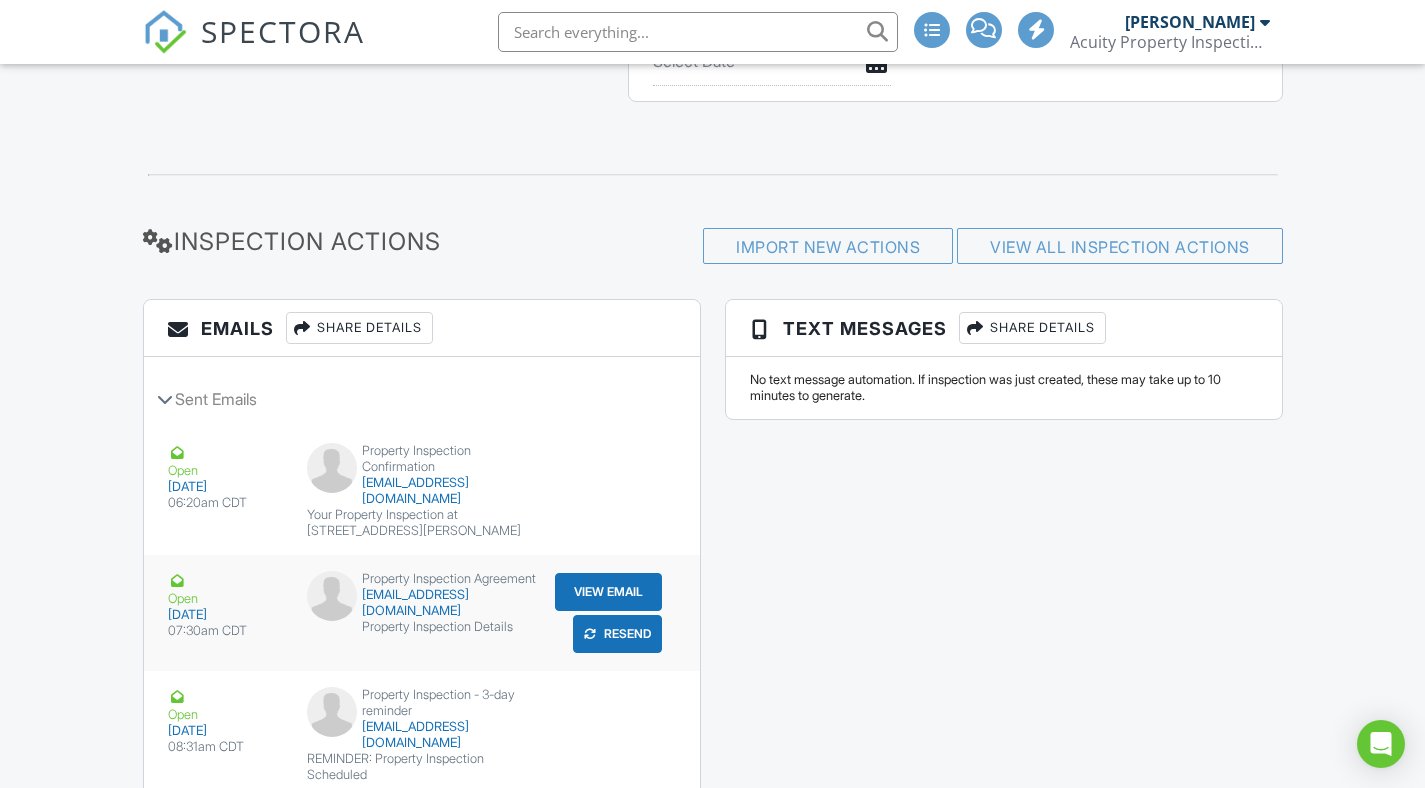 click on "View Email" at bounding box center (608, 592) 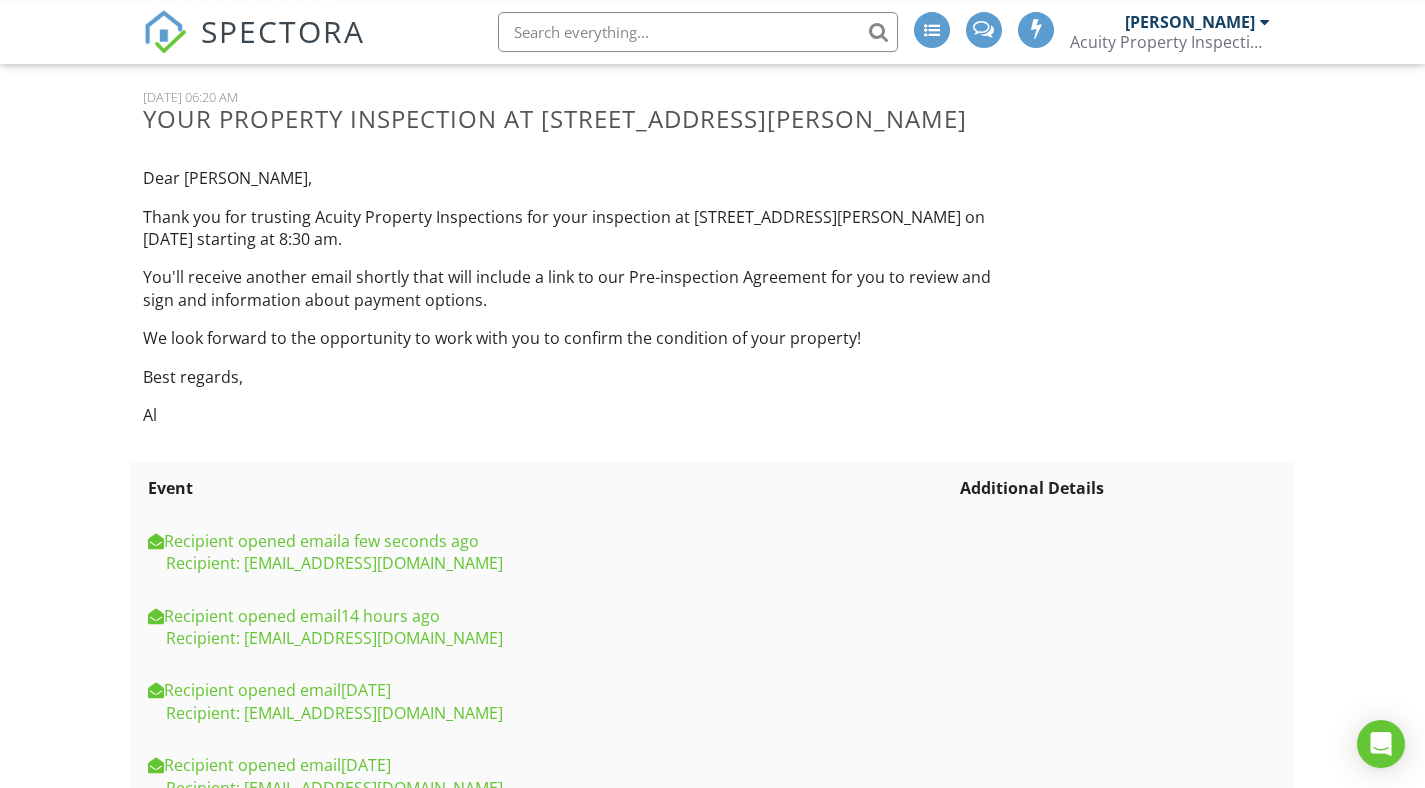 scroll, scrollTop: 0, scrollLeft: 0, axis: both 